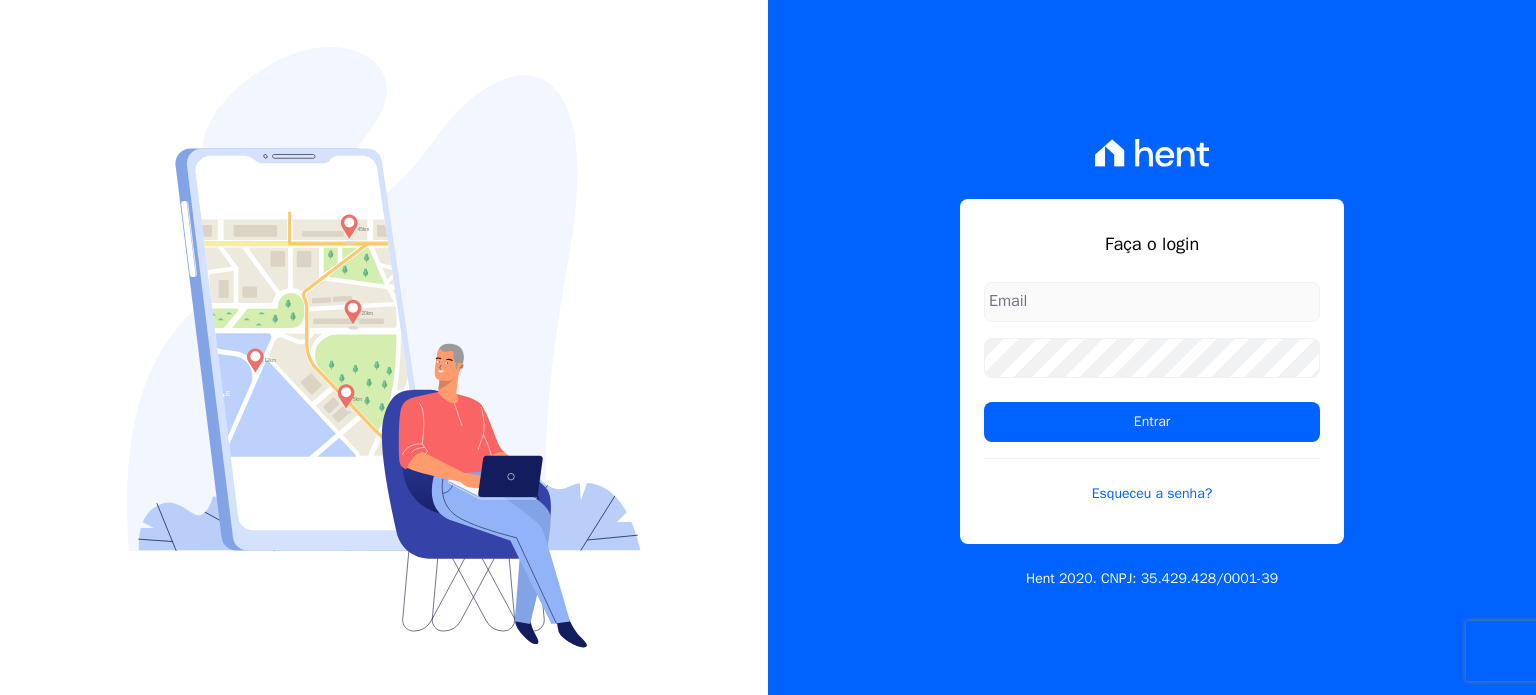 scroll, scrollTop: 0, scrollLeft: 0, axis: both 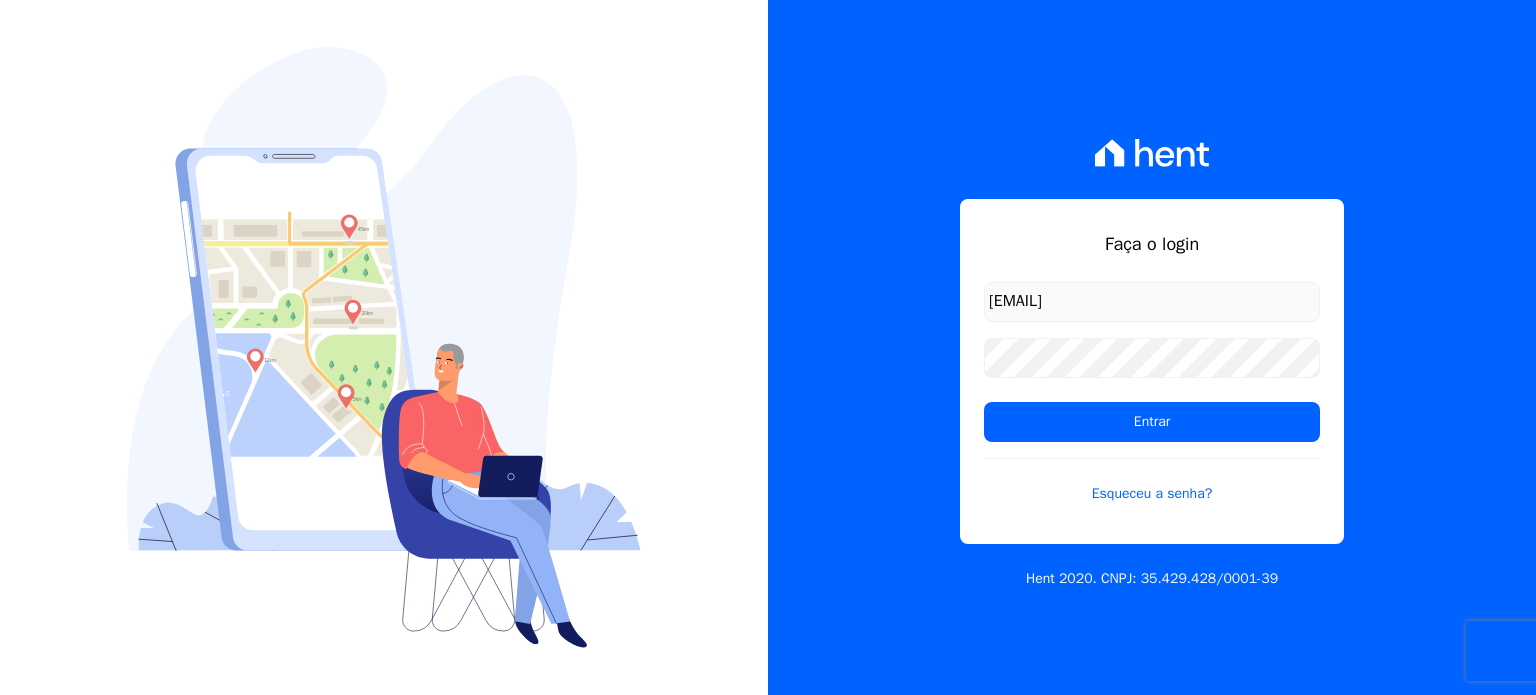 click on "[EMAIL]
Entrar
Esqueceu a senha?" at bounding box center [1152, 405] 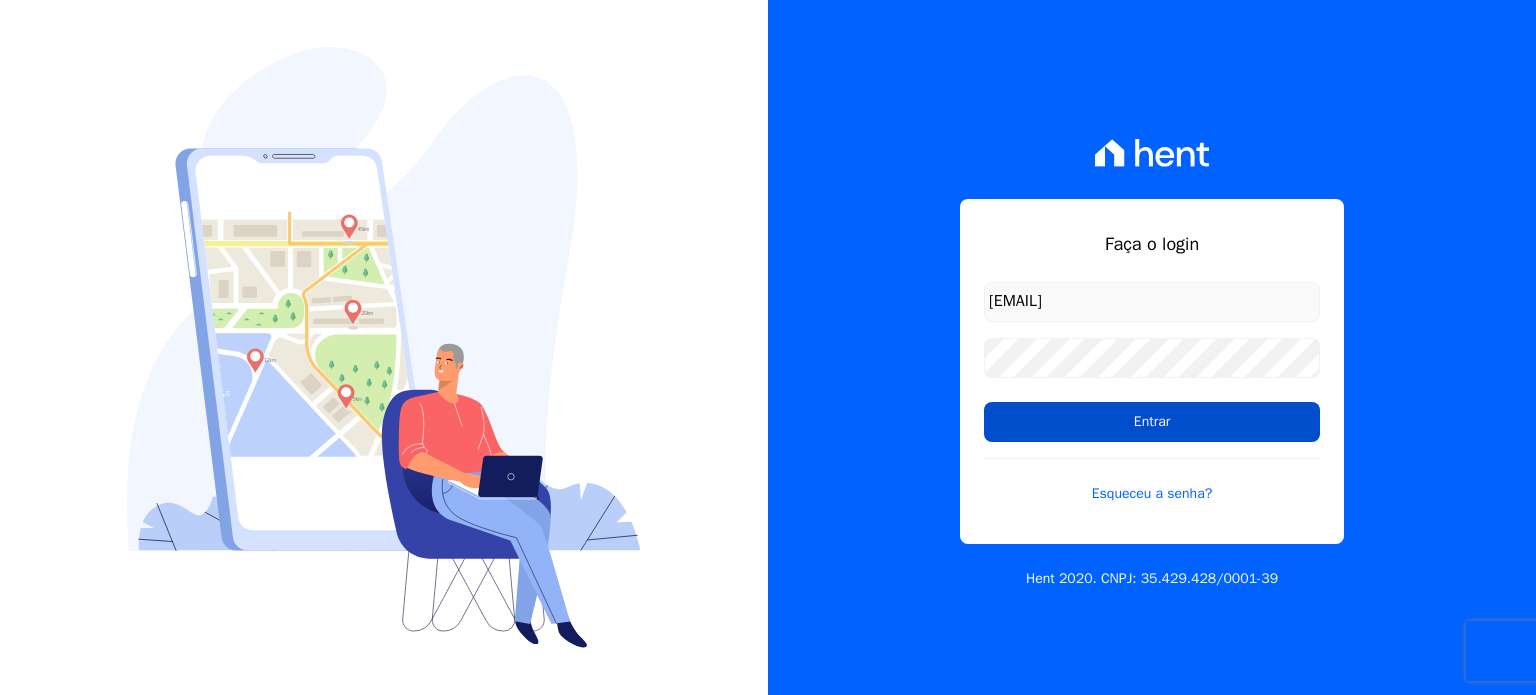 click on "Entrar" at bounding box center (1152, 422) 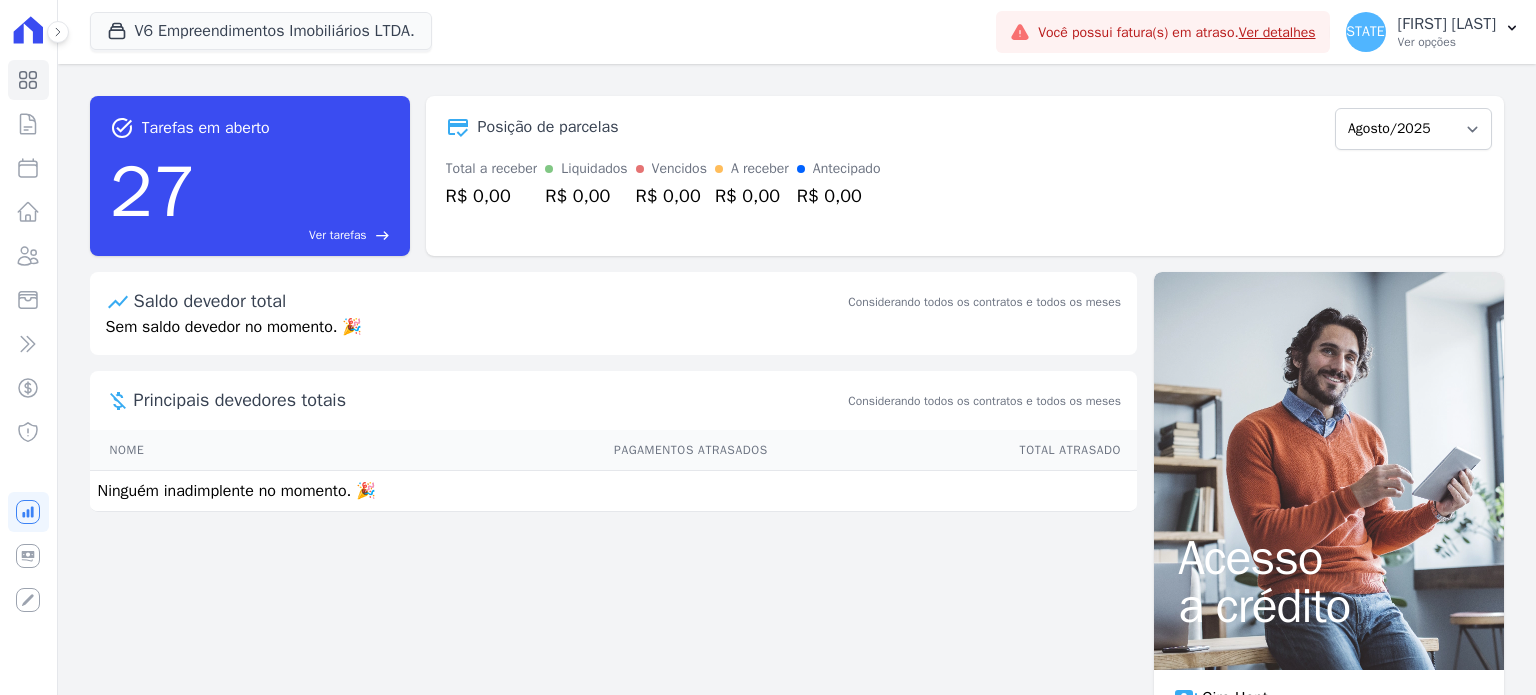 scroll, scrollTop: 0, scrollLeft: 0, axis: both 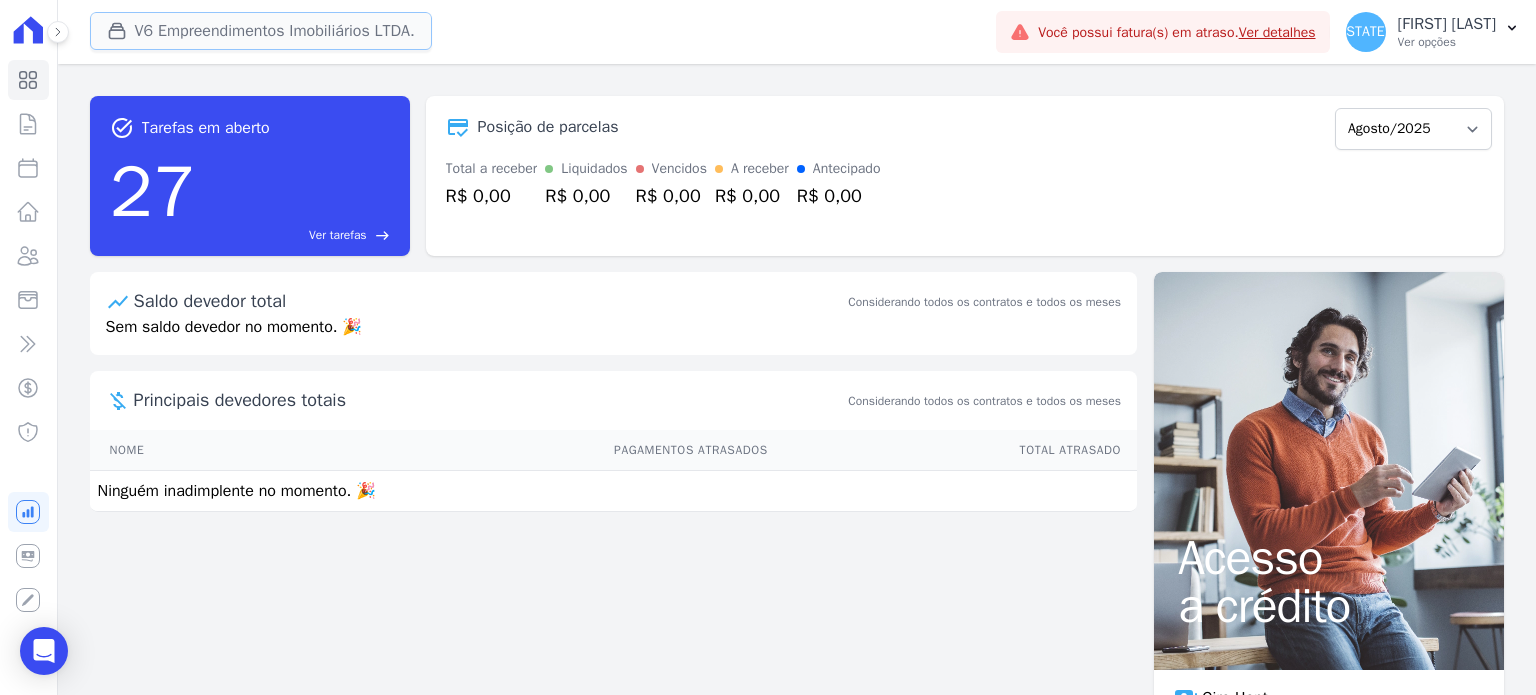 click on "V6 Empreendimentos Imobiliários LTDA." at bounding box center (261, 31) 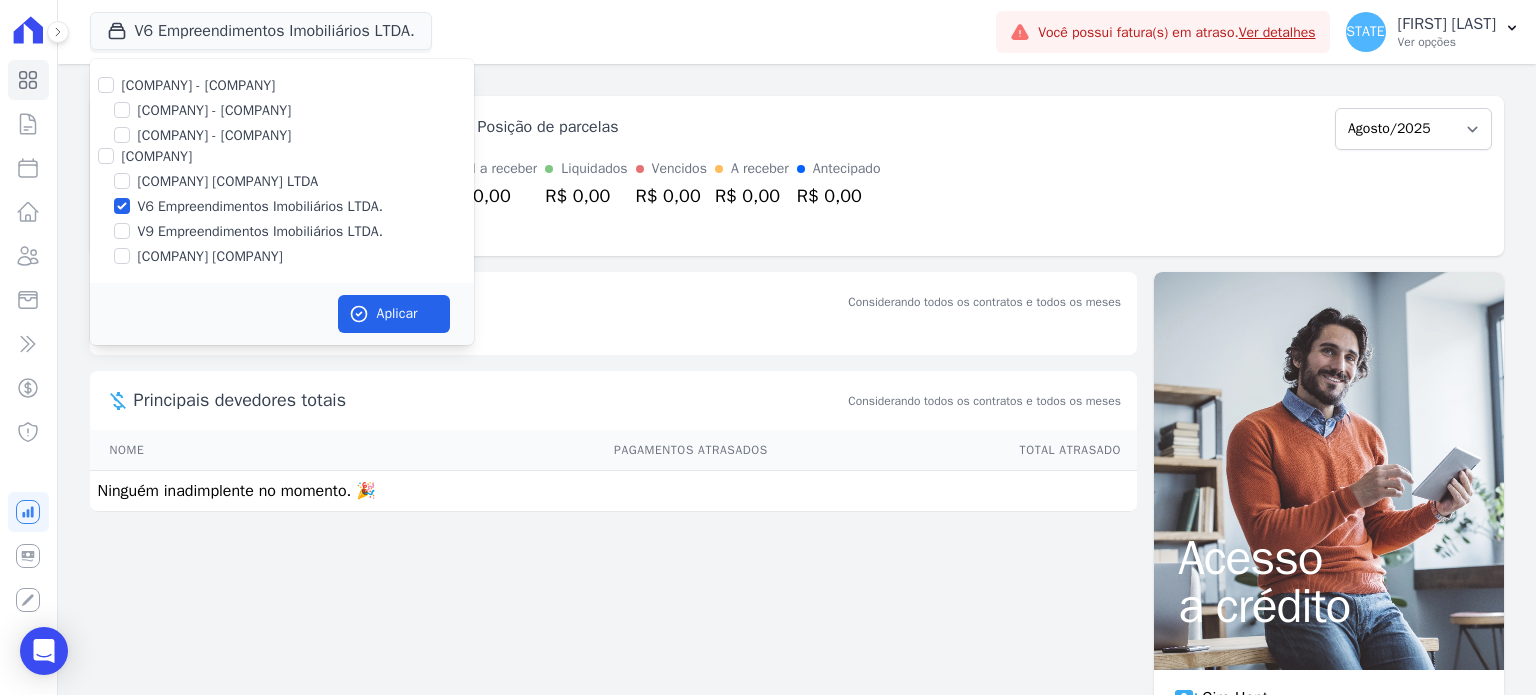 click on "V13 Empreendimentos Imobiliários LTDA" at bounding box center [228, 181] 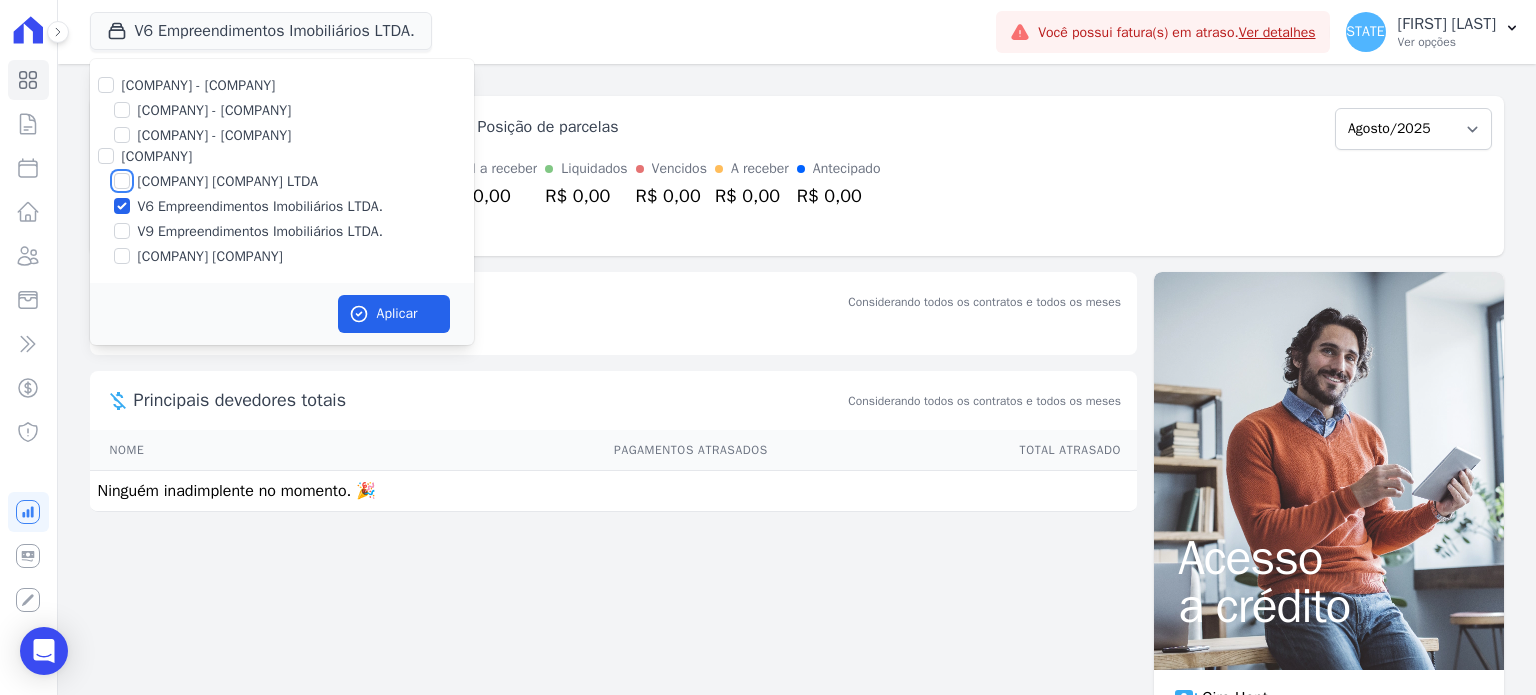 checkbox on "true" 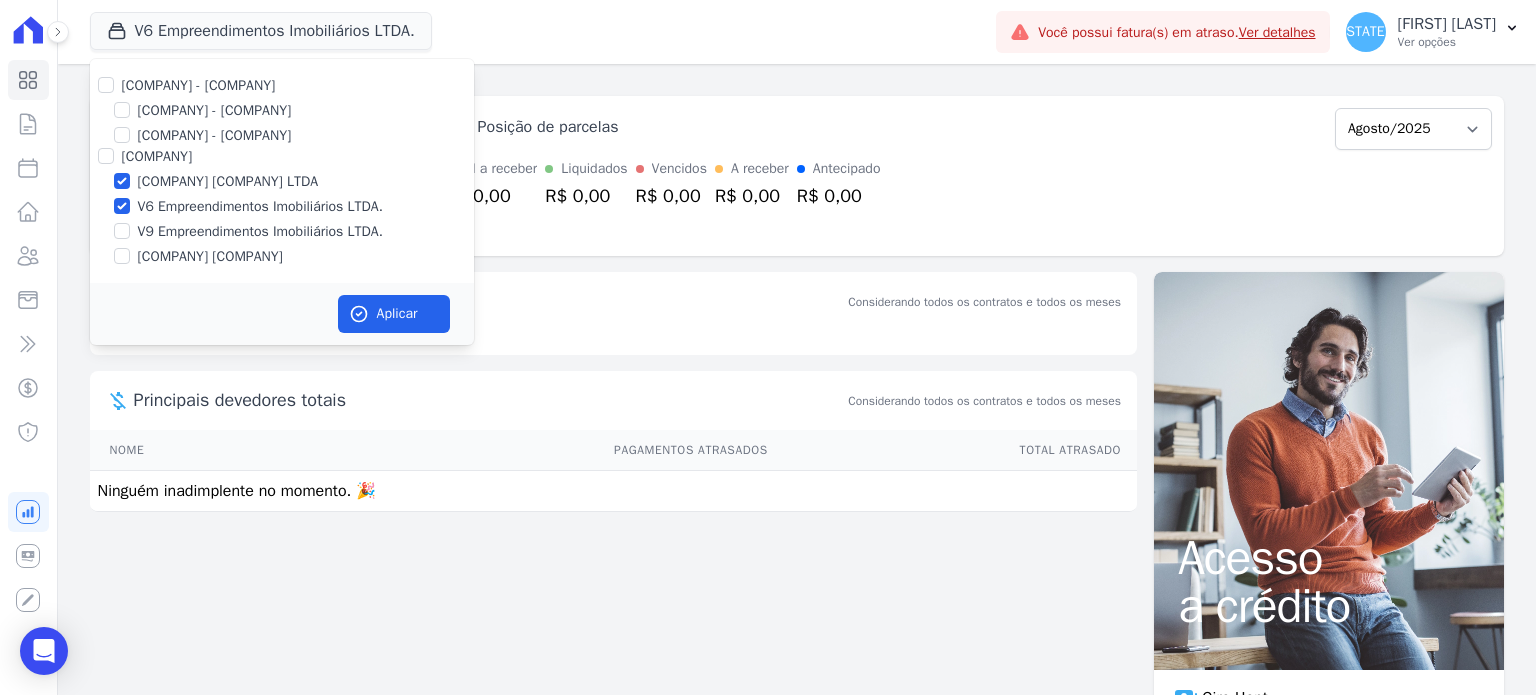 click on "V6 Empreendimentos Imobiliários LTDA." at bounding box center [260, 206] 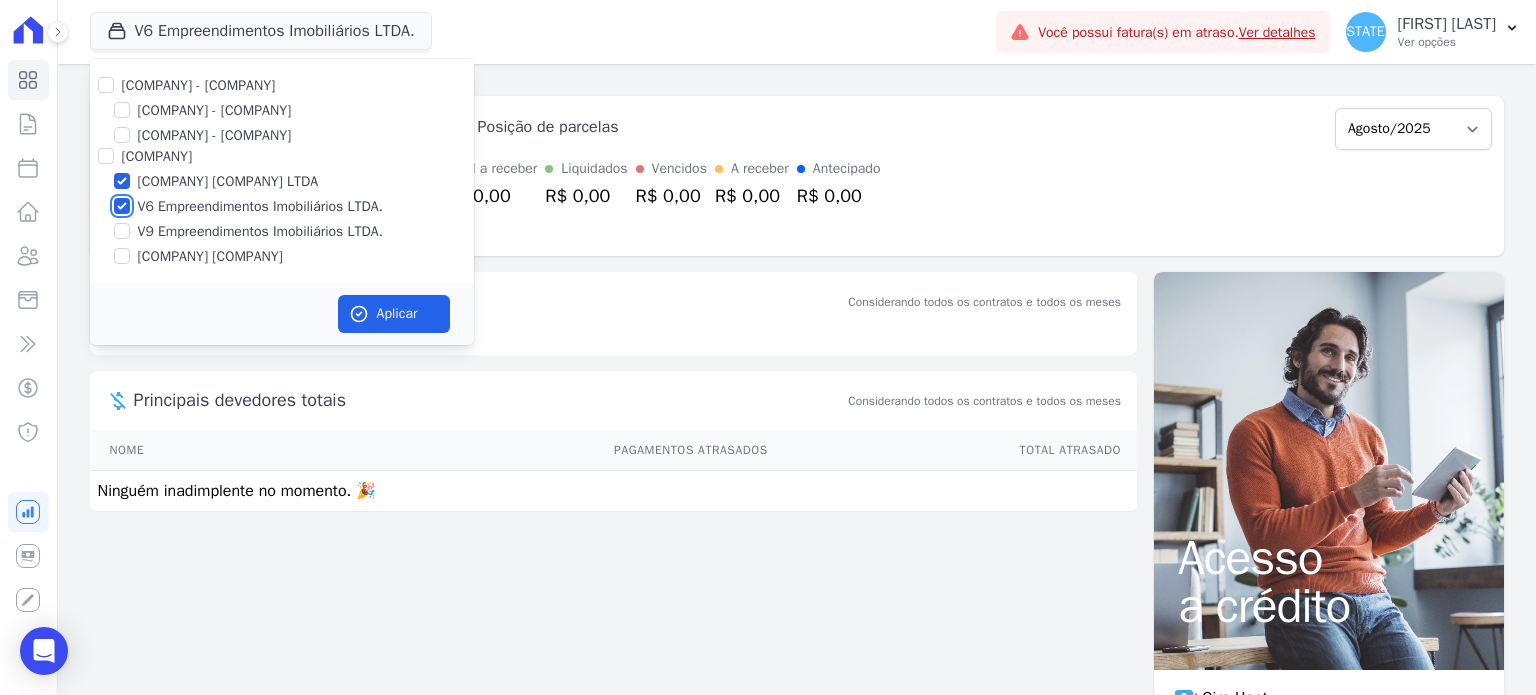 click on "V6 Empreendimentos Imobiliários LTDA." at bounding box center (122, 206) 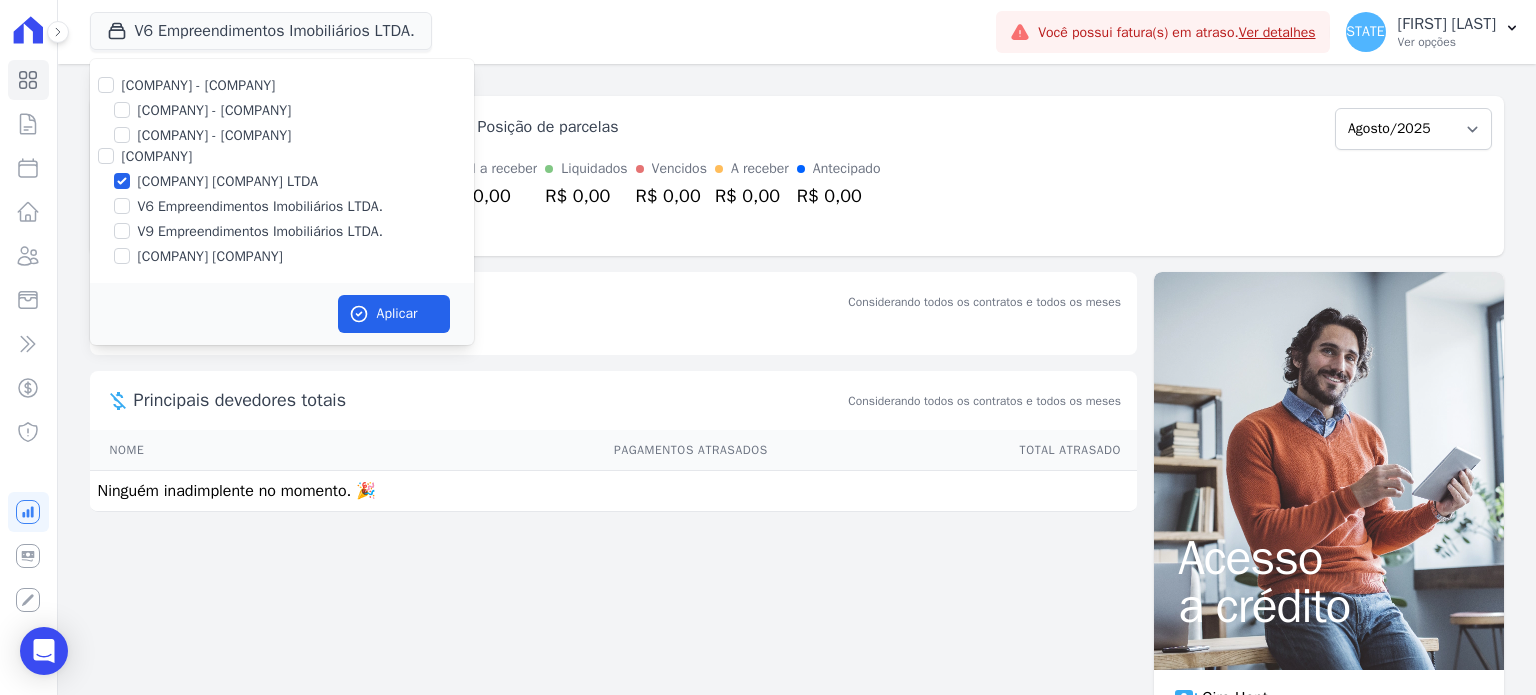 click on "V9 Empreendimentos Imobiliários LTDA." at bounding box center (260, 231) 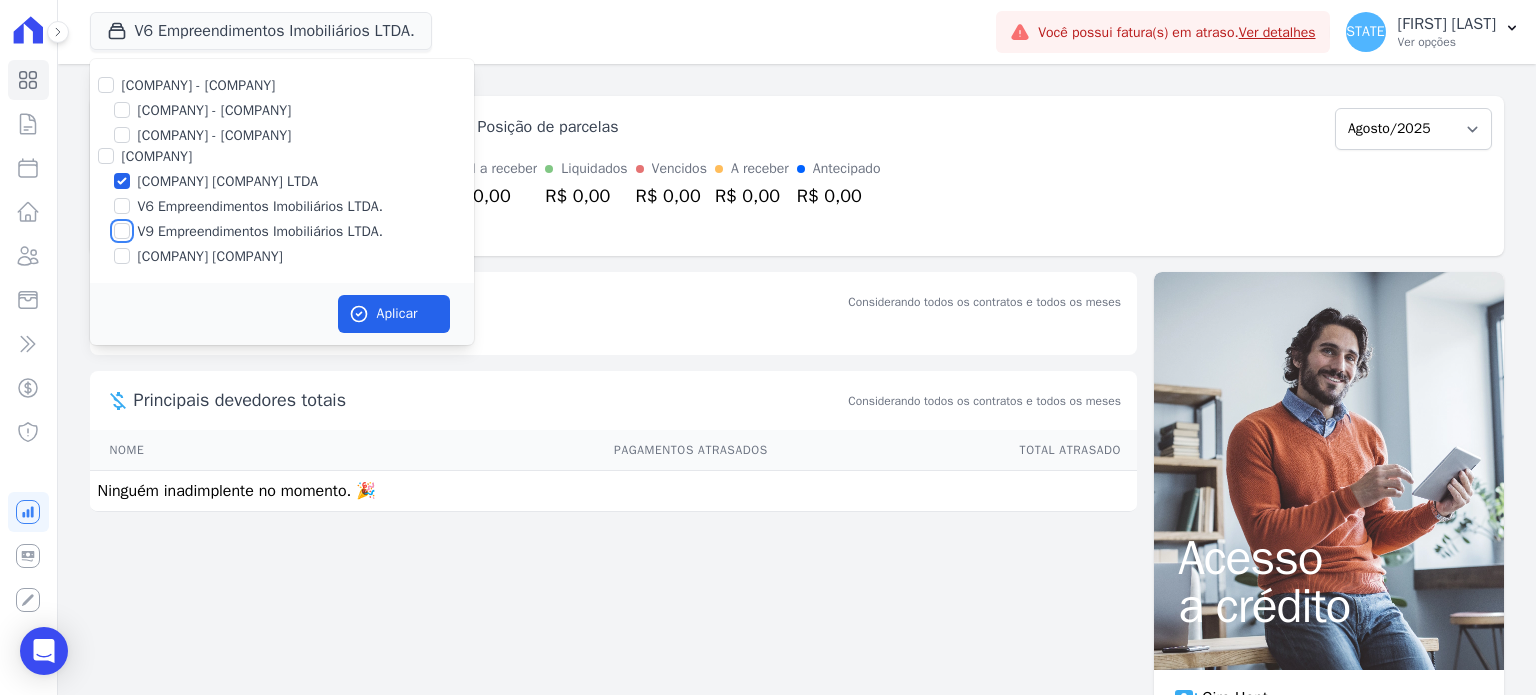 click on "V9 Empreendimentos Imobiliários LTDA." at bounding box center (122, 231) 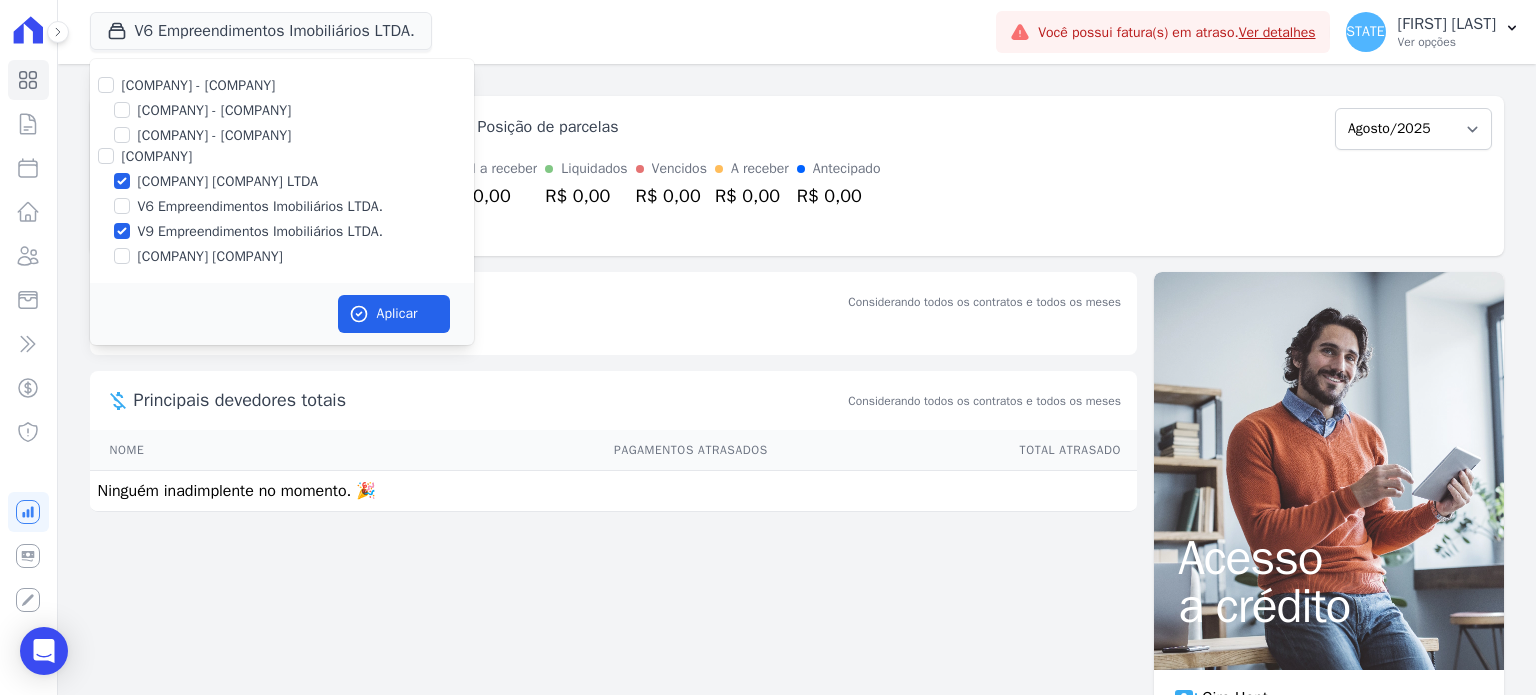 click on "VITALE V15 EMPREENDIMENTOS IMOBILIARIOS LTDA" at bounding box center (210, 256) 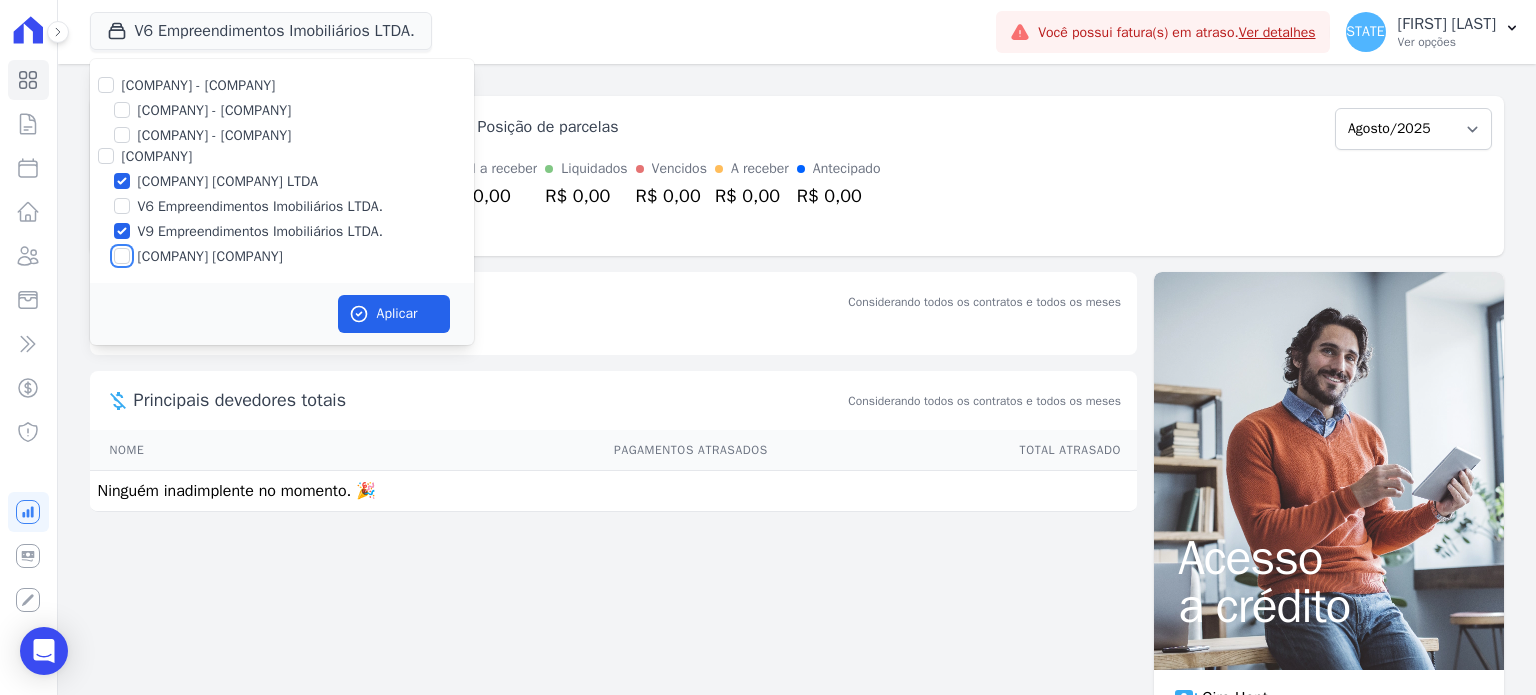 checkbox on "true" 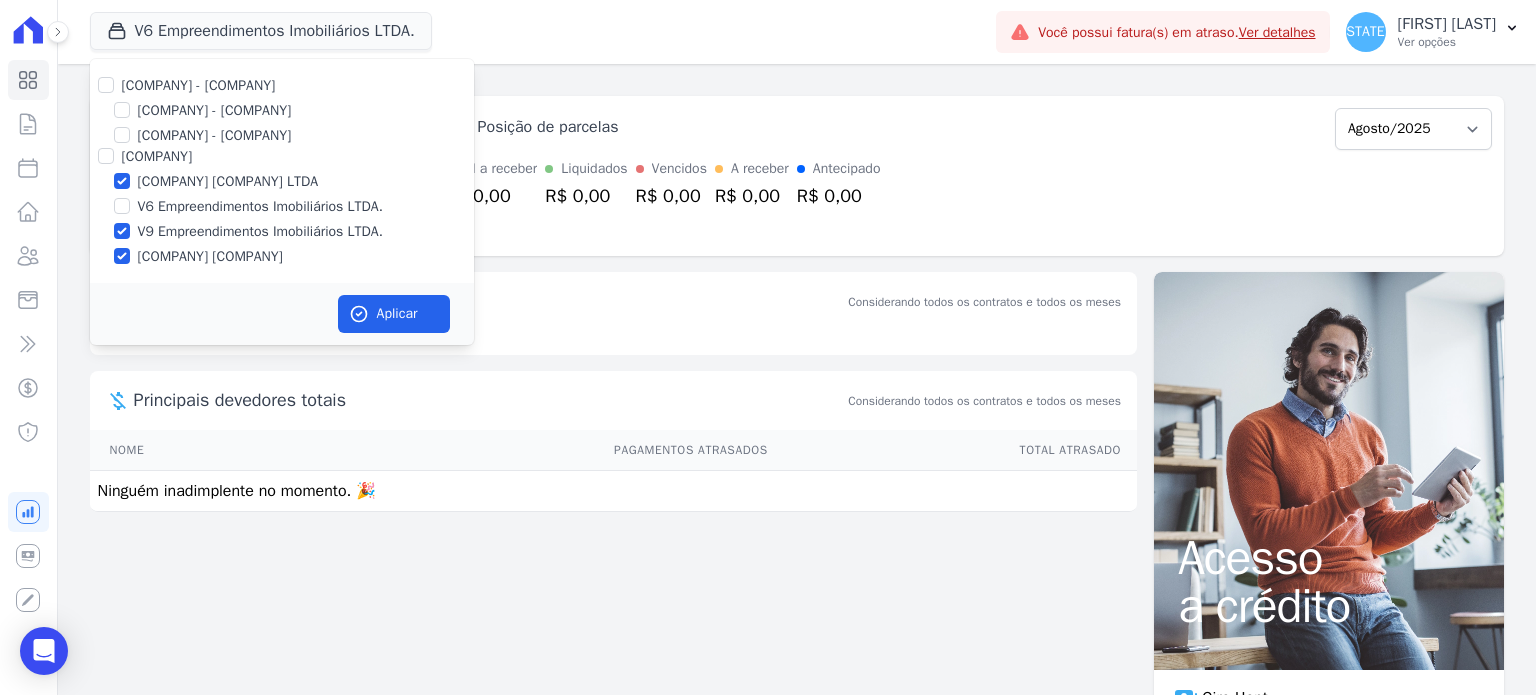 click on "V9 Empreendimentos Imobiliários LTDA." at bounding box center (260, 231) 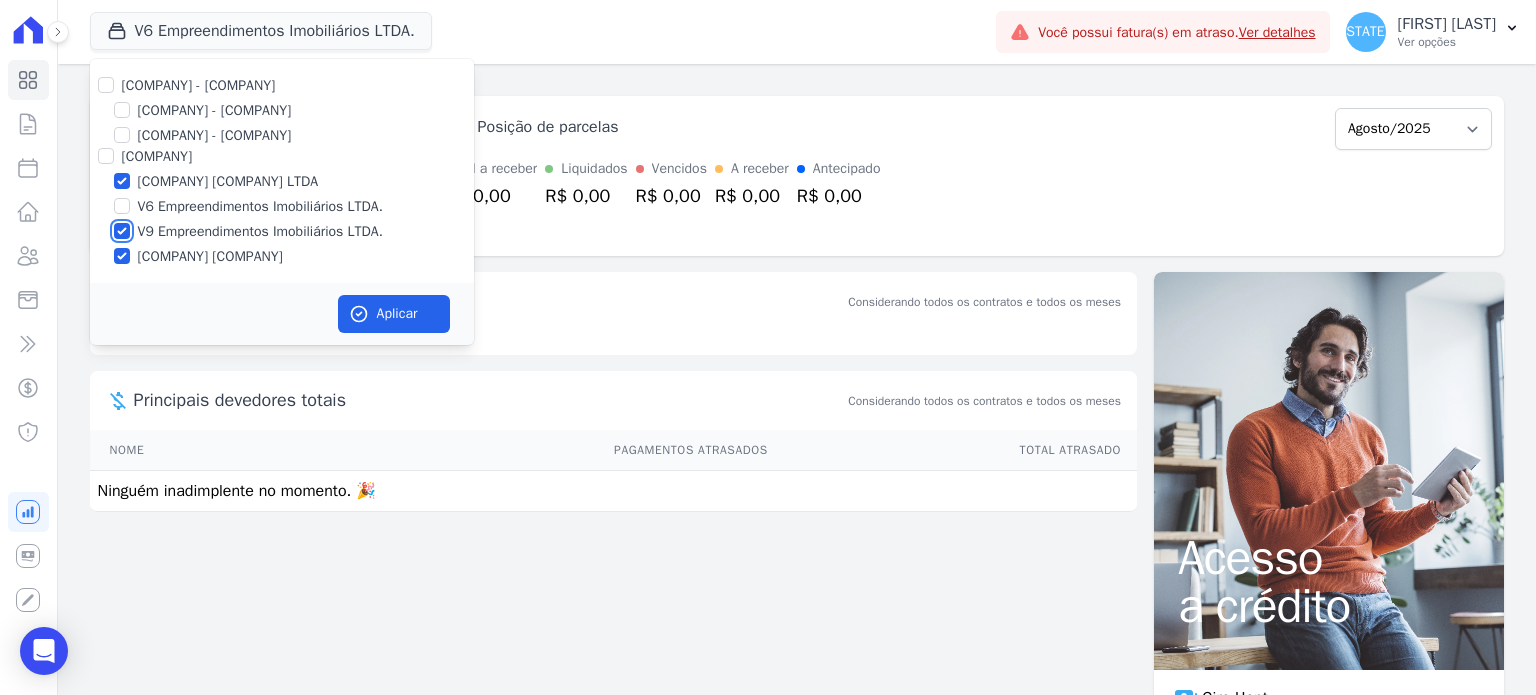 checkbox on "false" 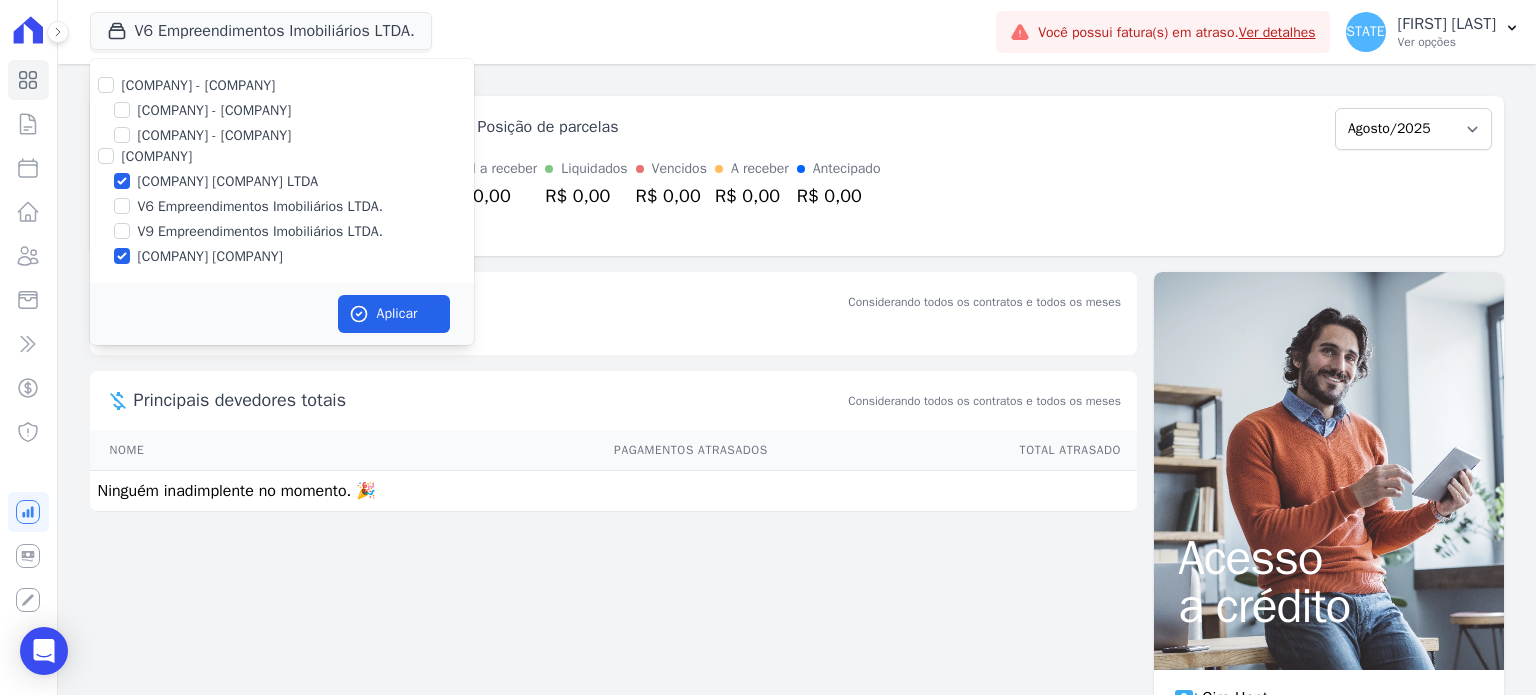 click on "On - V11 Empreendimentos Imobiliários LTDA" at bounding box center (215, 135) 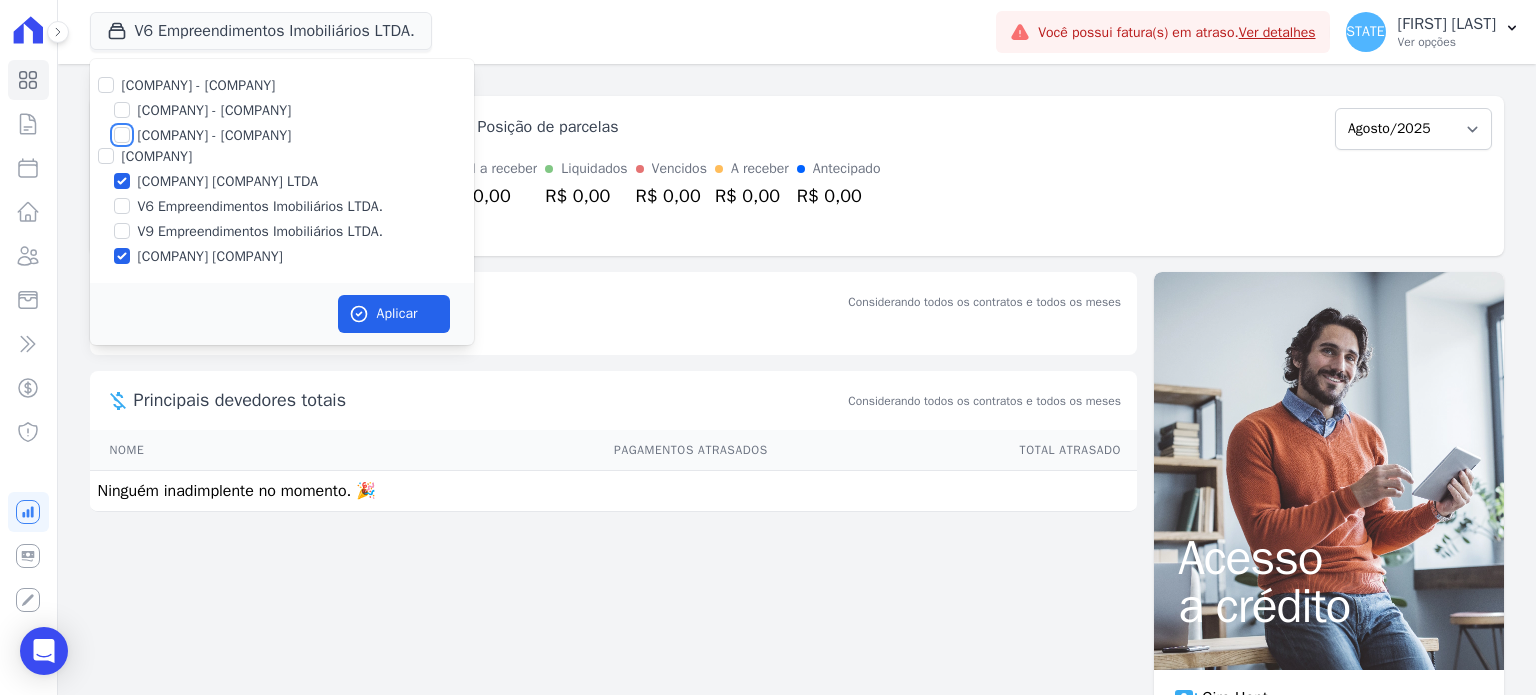 click on "On - V11 Empreendimentos Imobiliários LTDA" at bounding box center [122, 135] 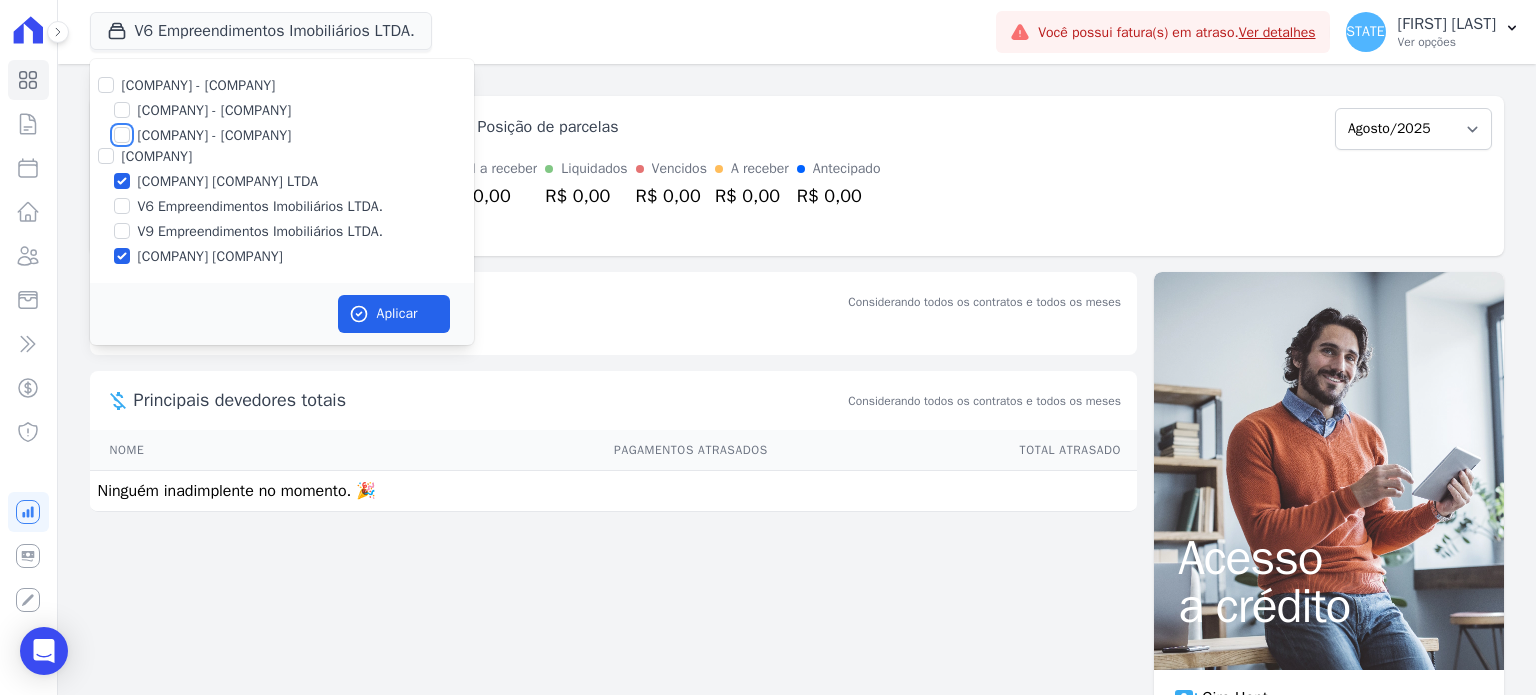 checkbox on "true" 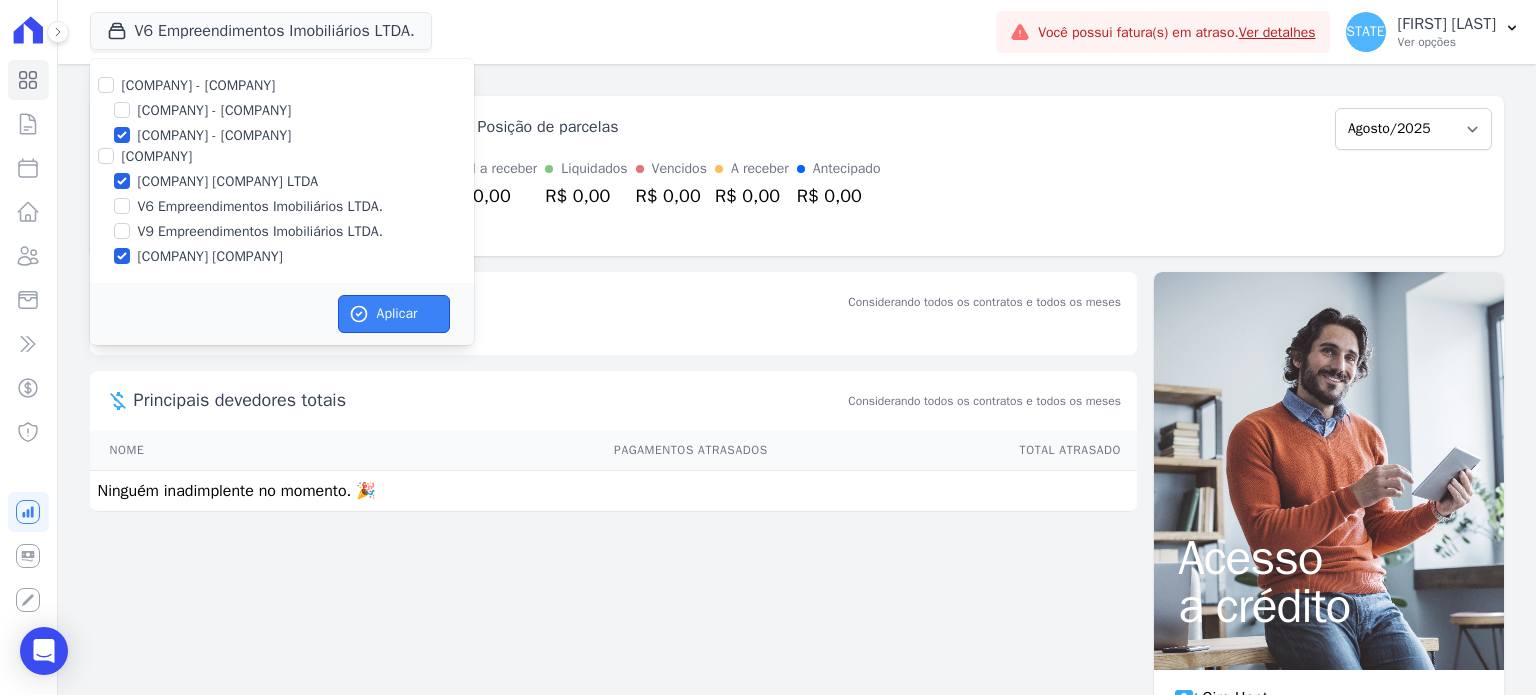 click on "Aplicar" at bounding box center (394, 314) 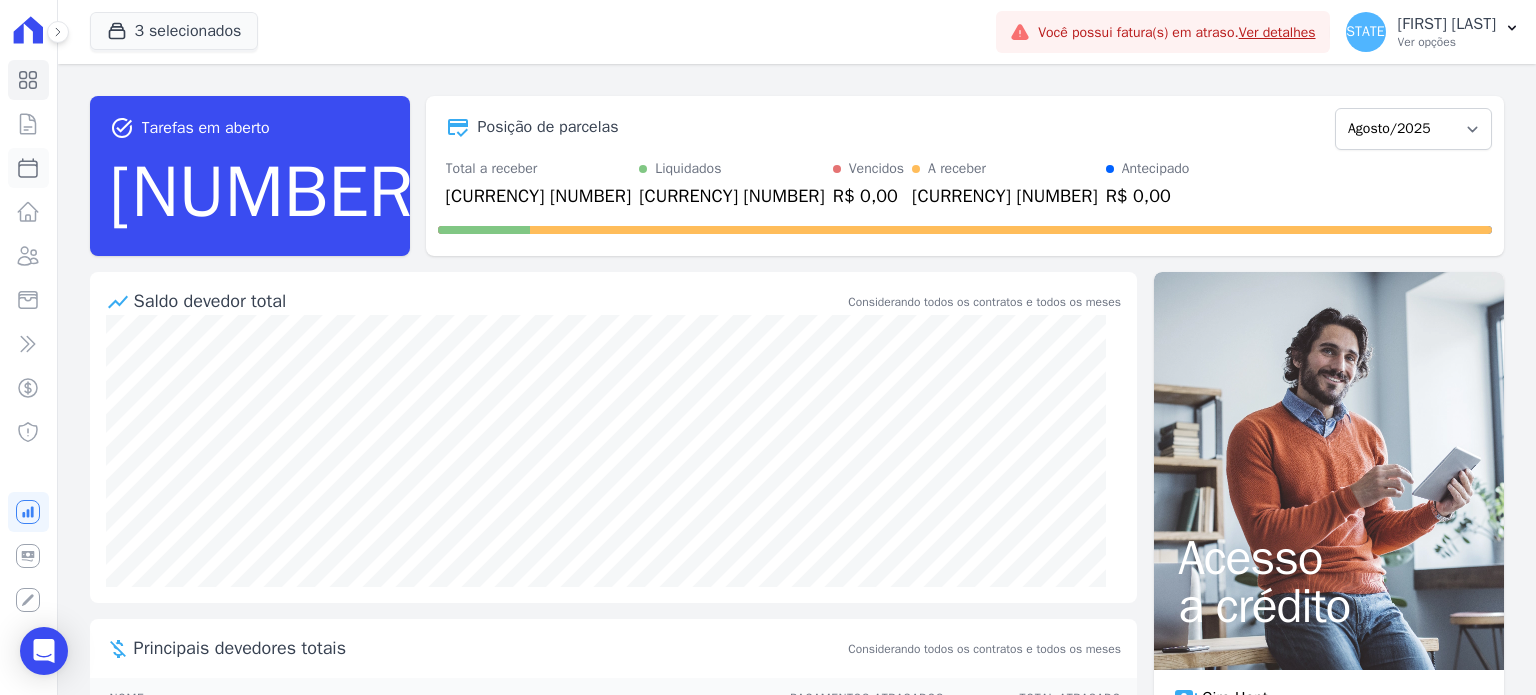 click 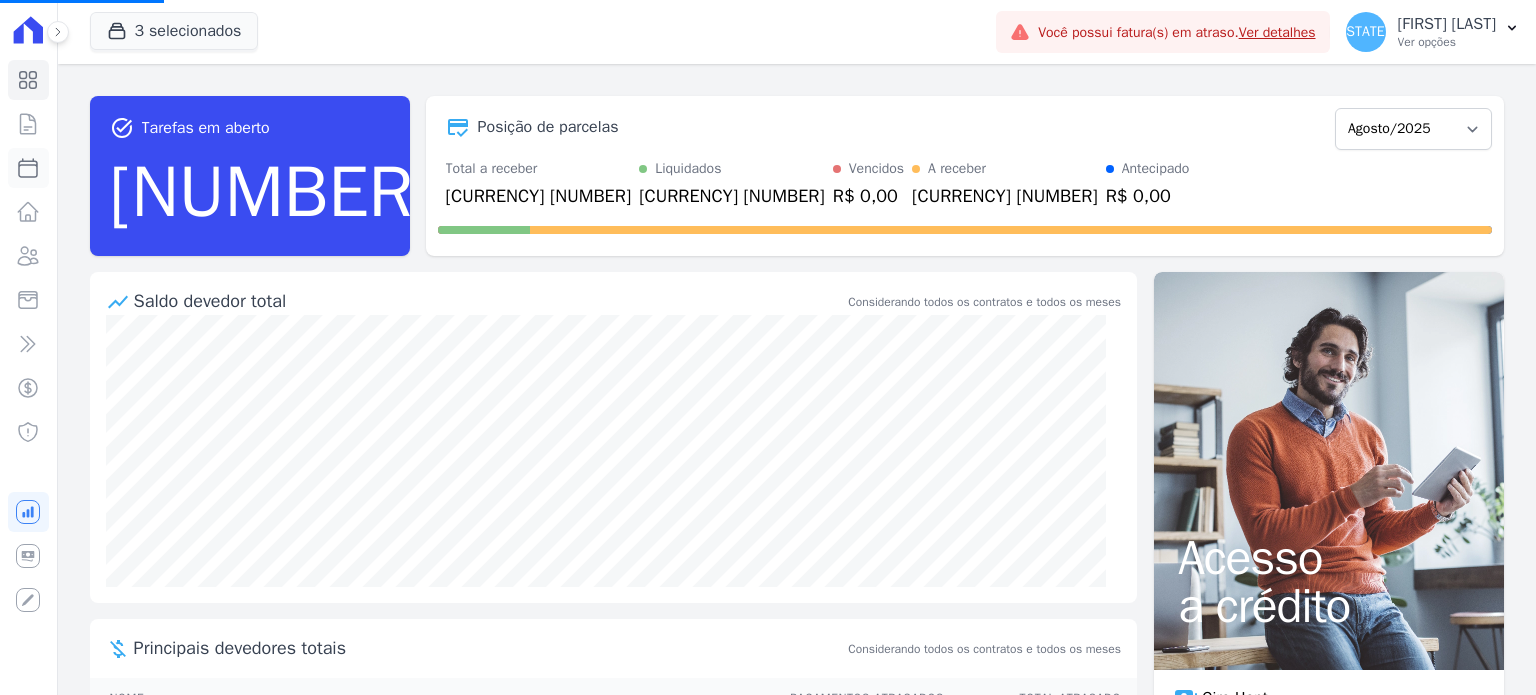 select 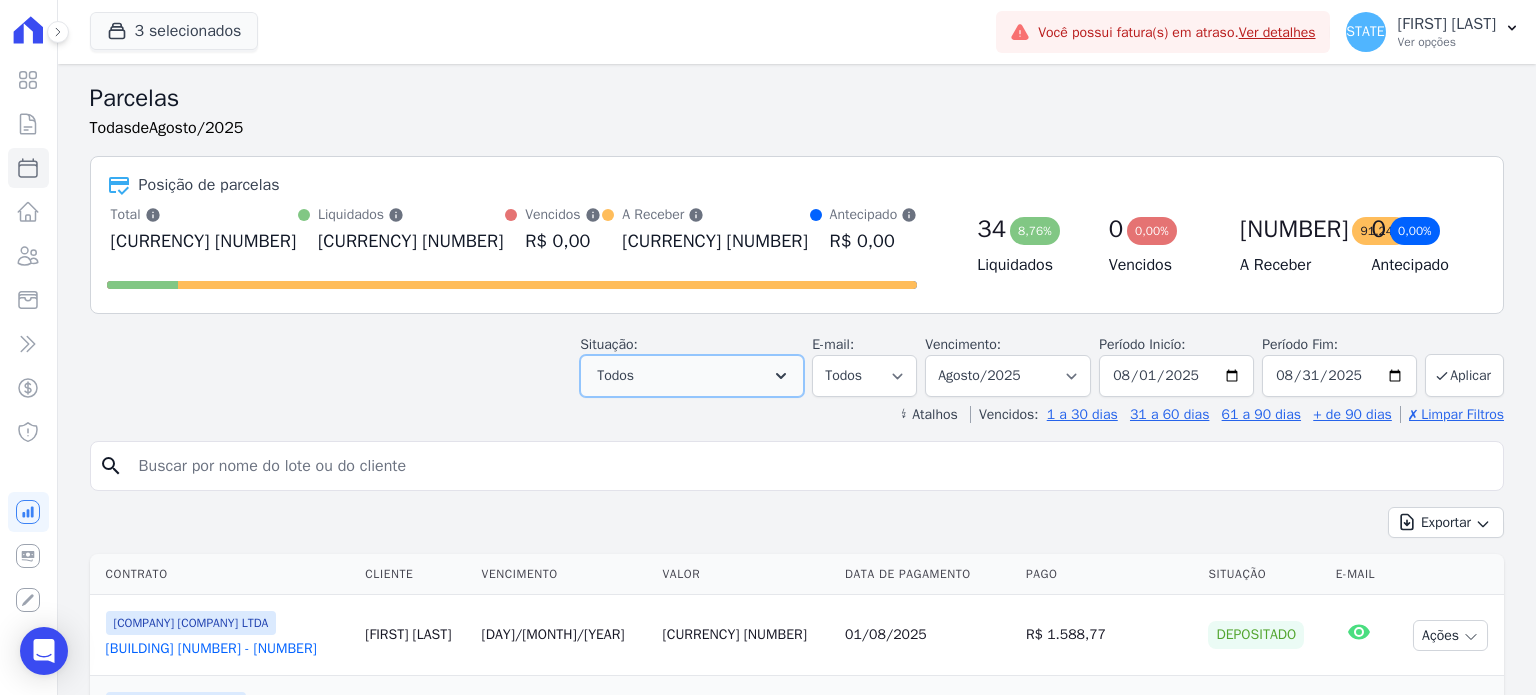click on "Todos" at bounding box center [692, 376] 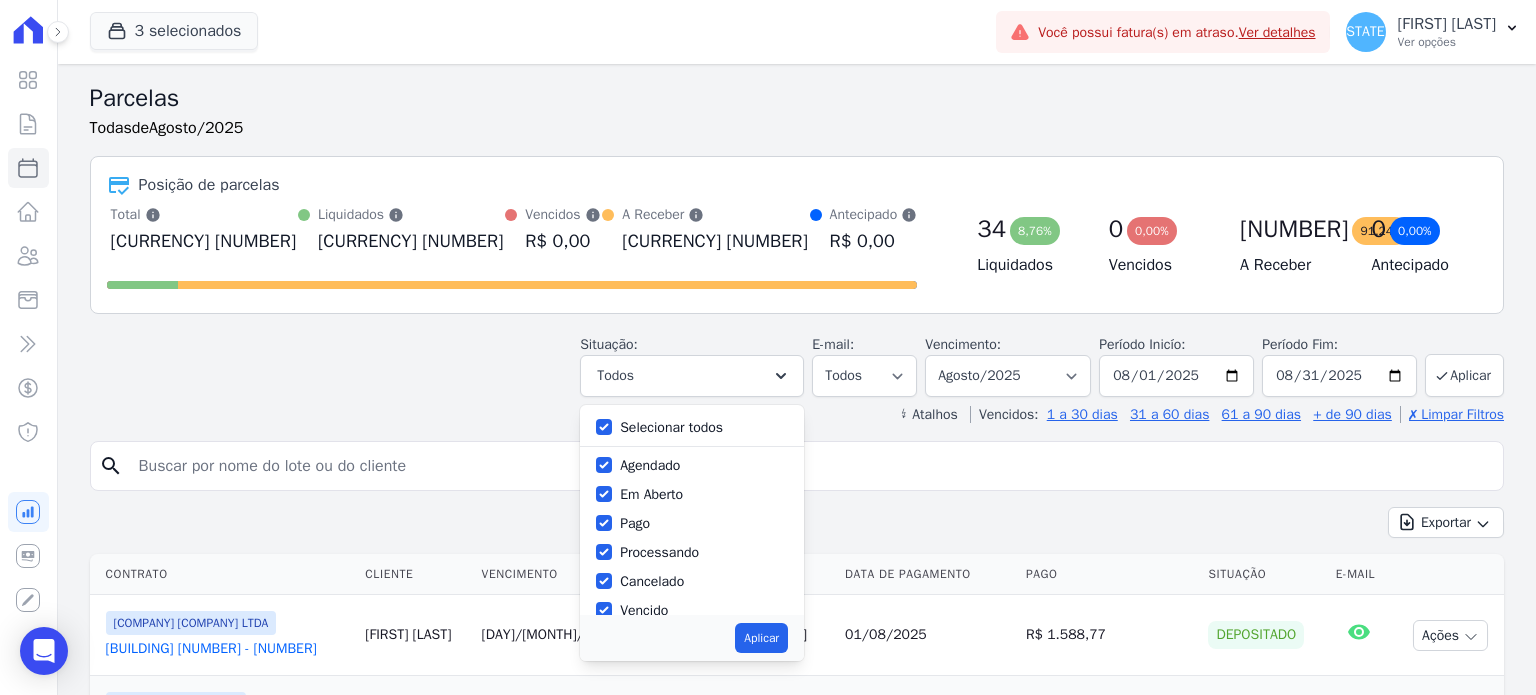 click on "Selecionar todos" at bounding box center (671, 427) 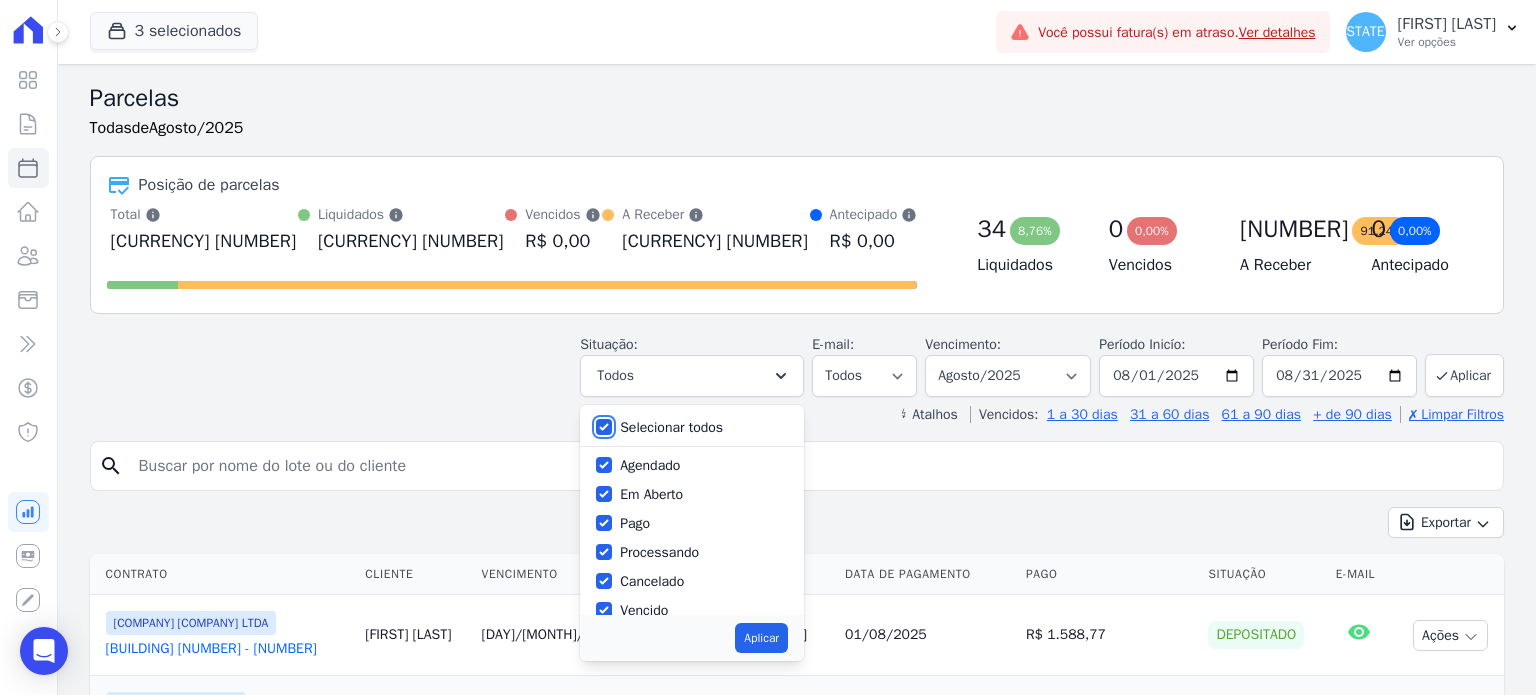 click on "Selecionar todos" at bounding box center (604, 427) 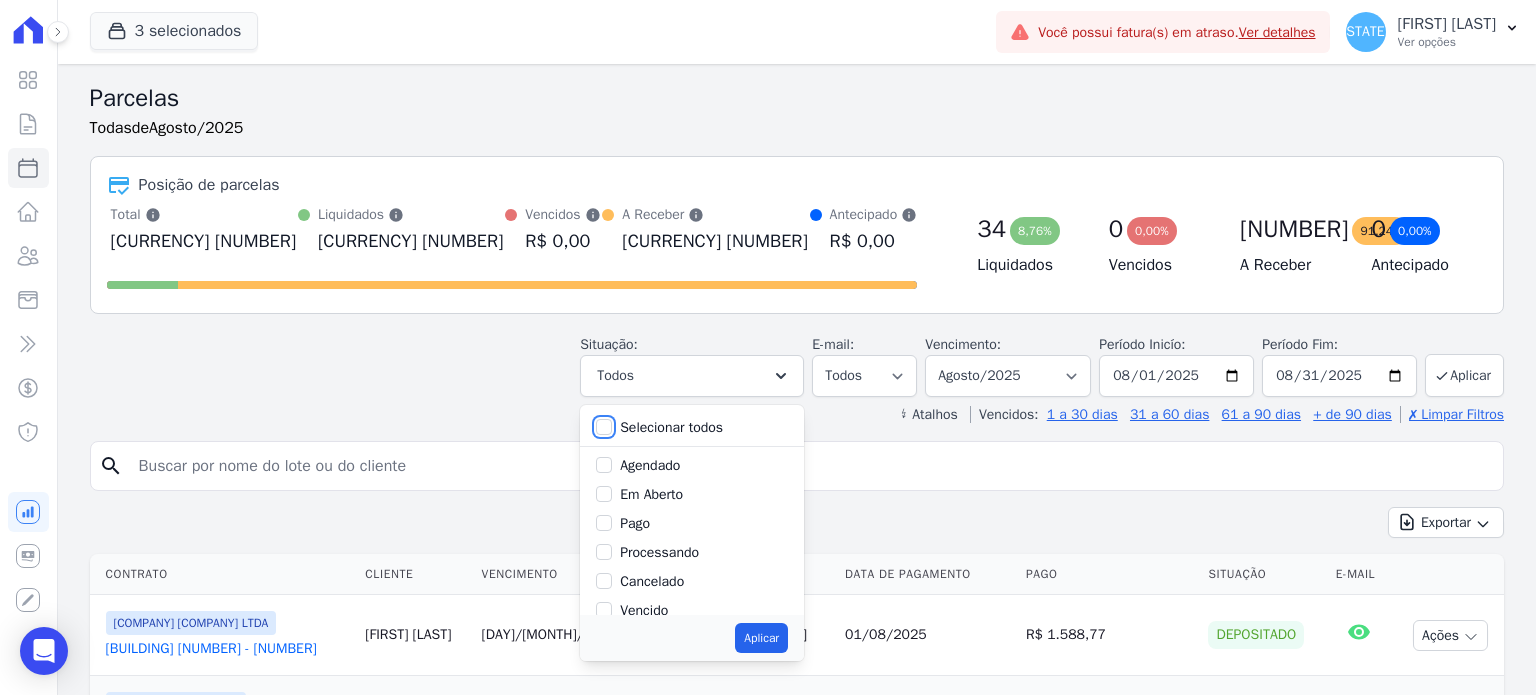 checkbox on "false" 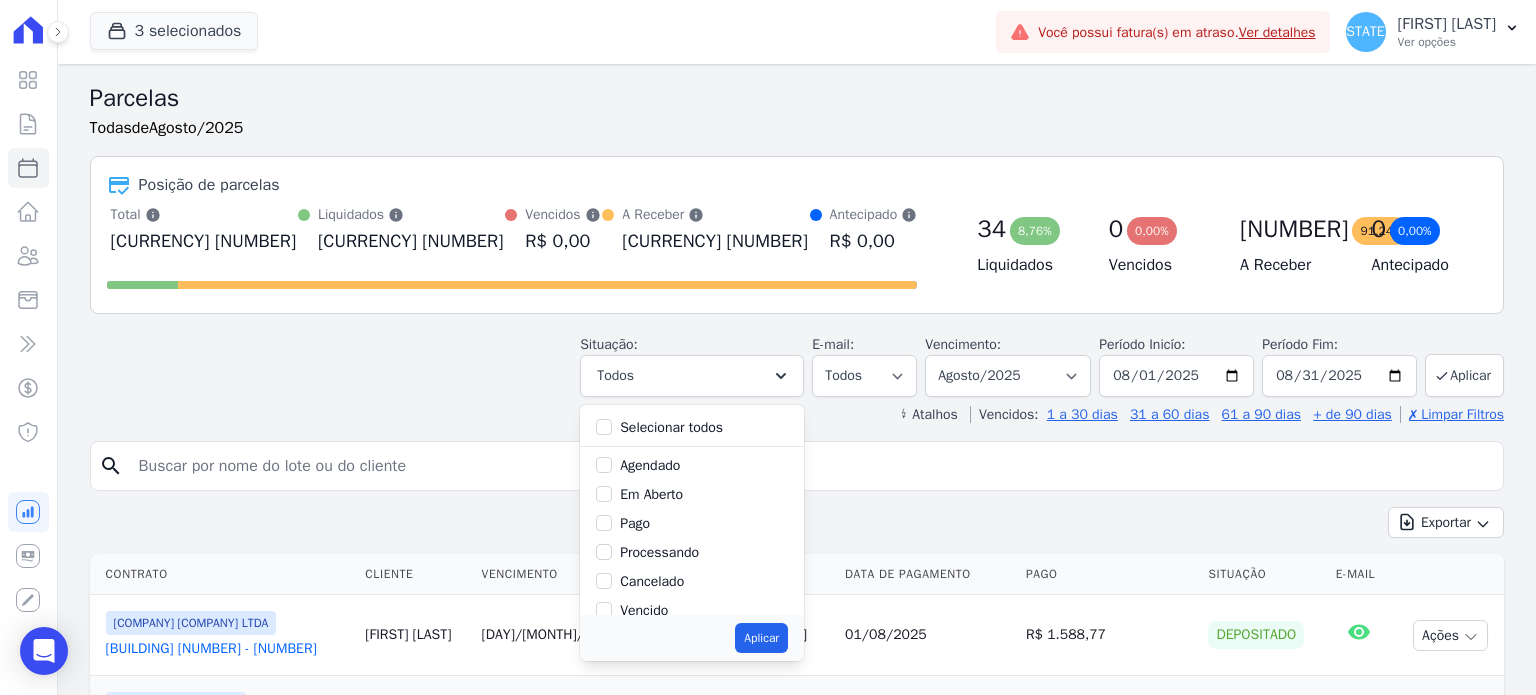 click on "Pago" at bounding box center (635, 523) 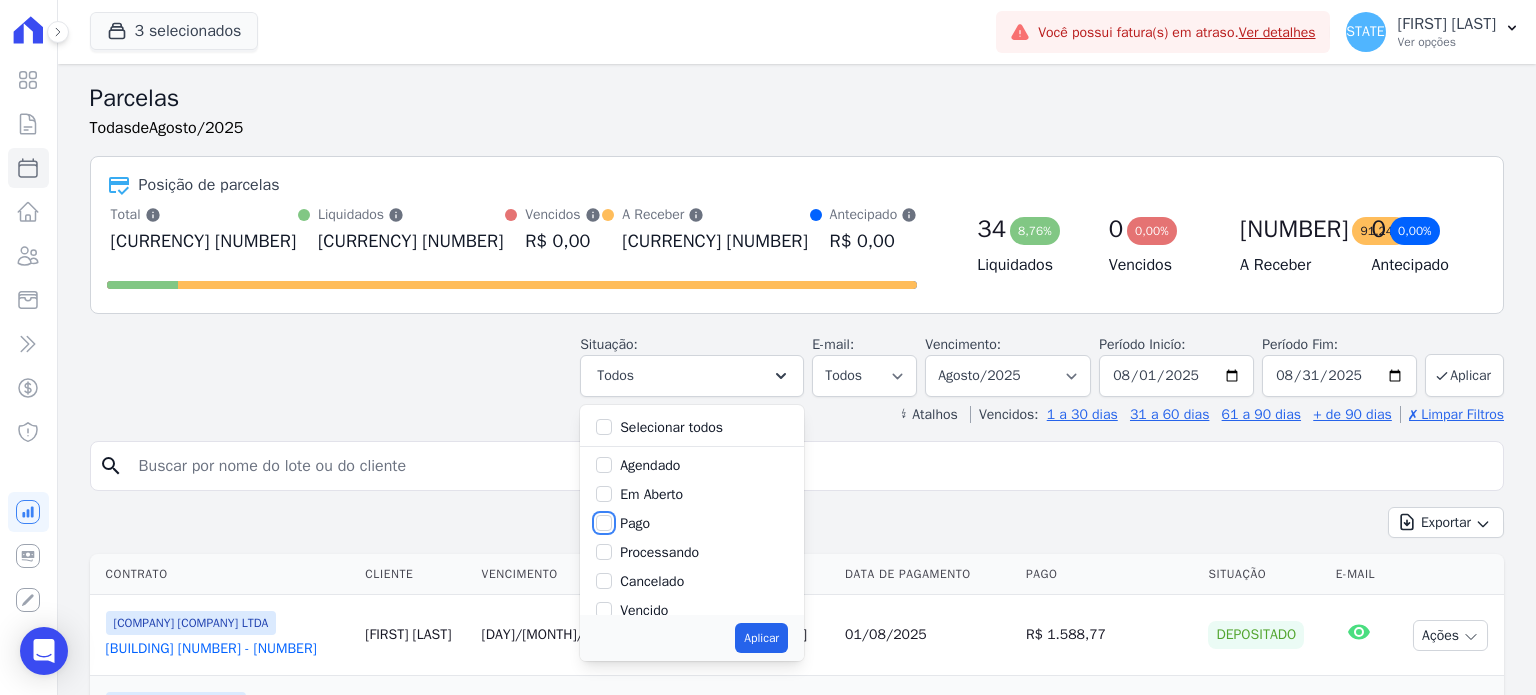 checkbox on "true" 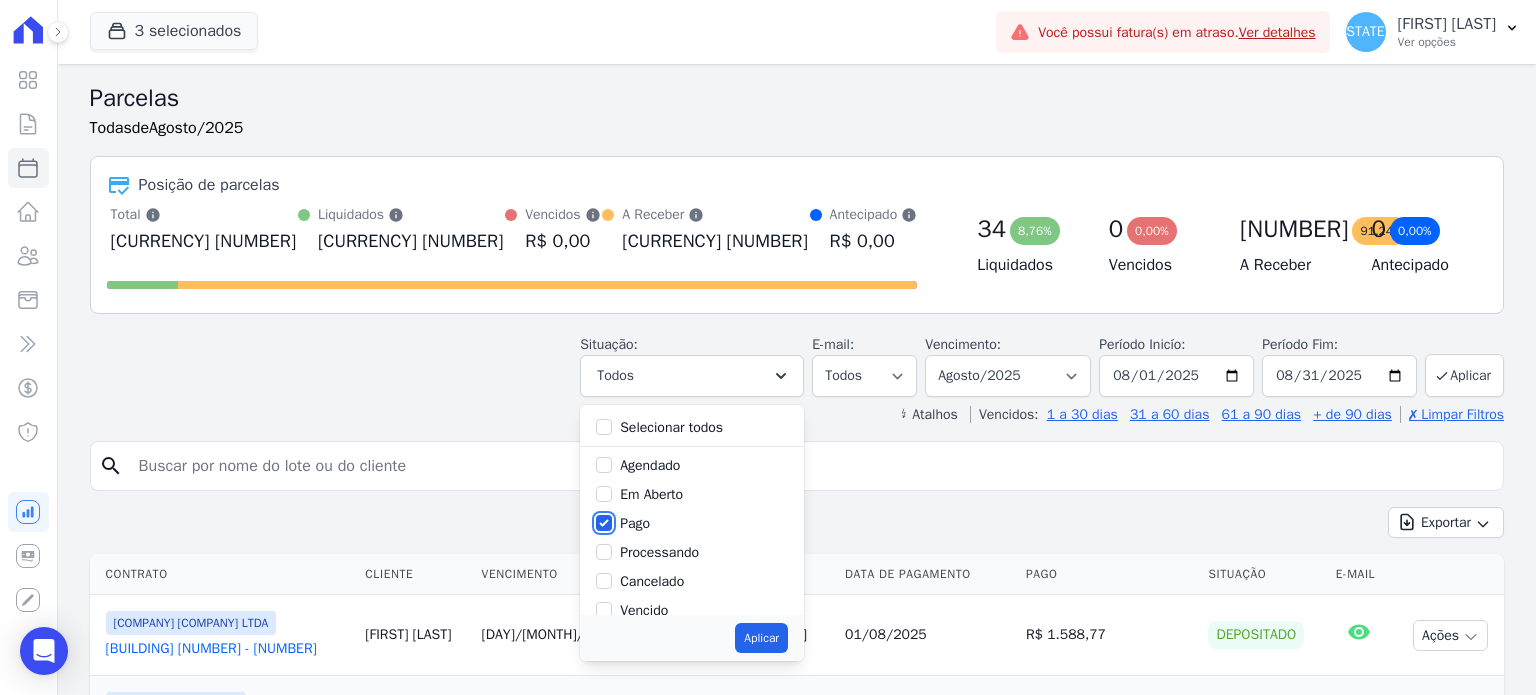 scroll, scrollTop: 100, scrollLeft: 0, axis: vertical 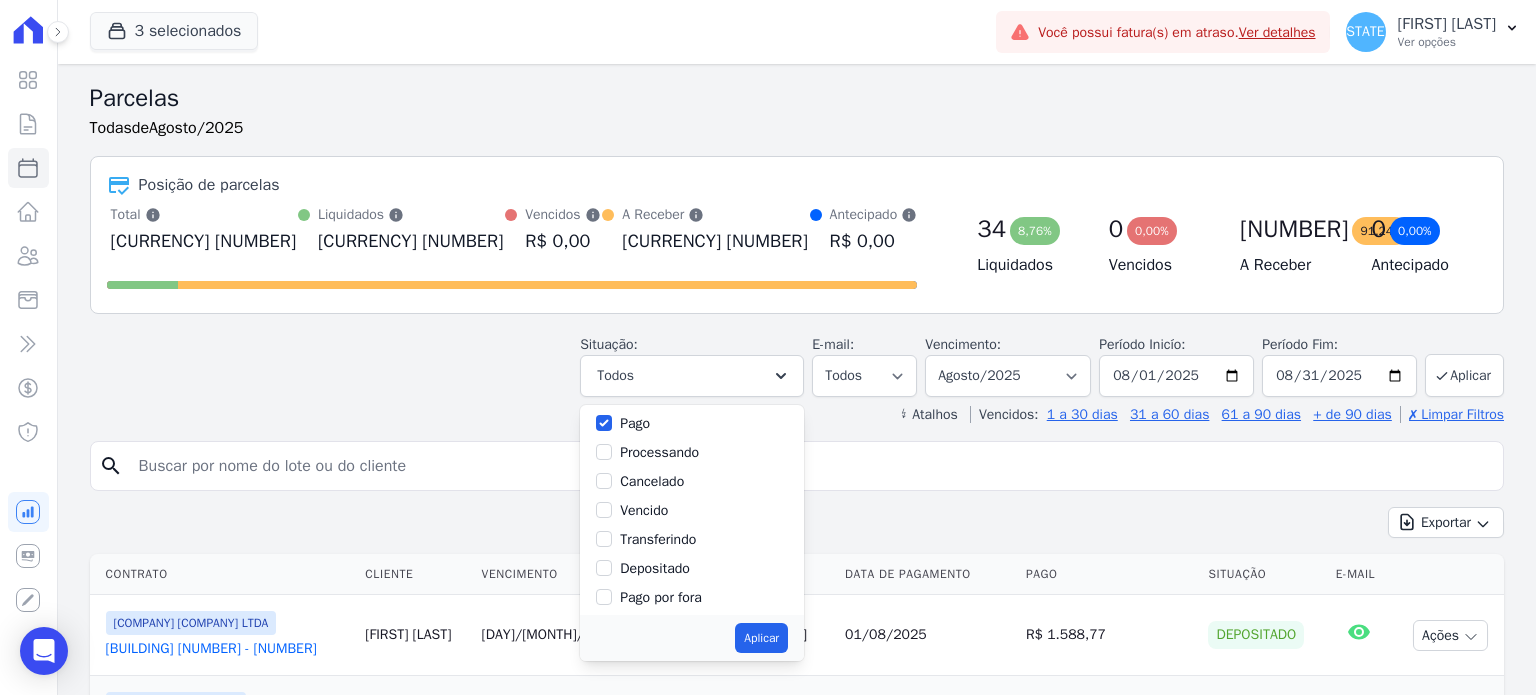 click on "Transferindo" at bounding box center (658, 539) 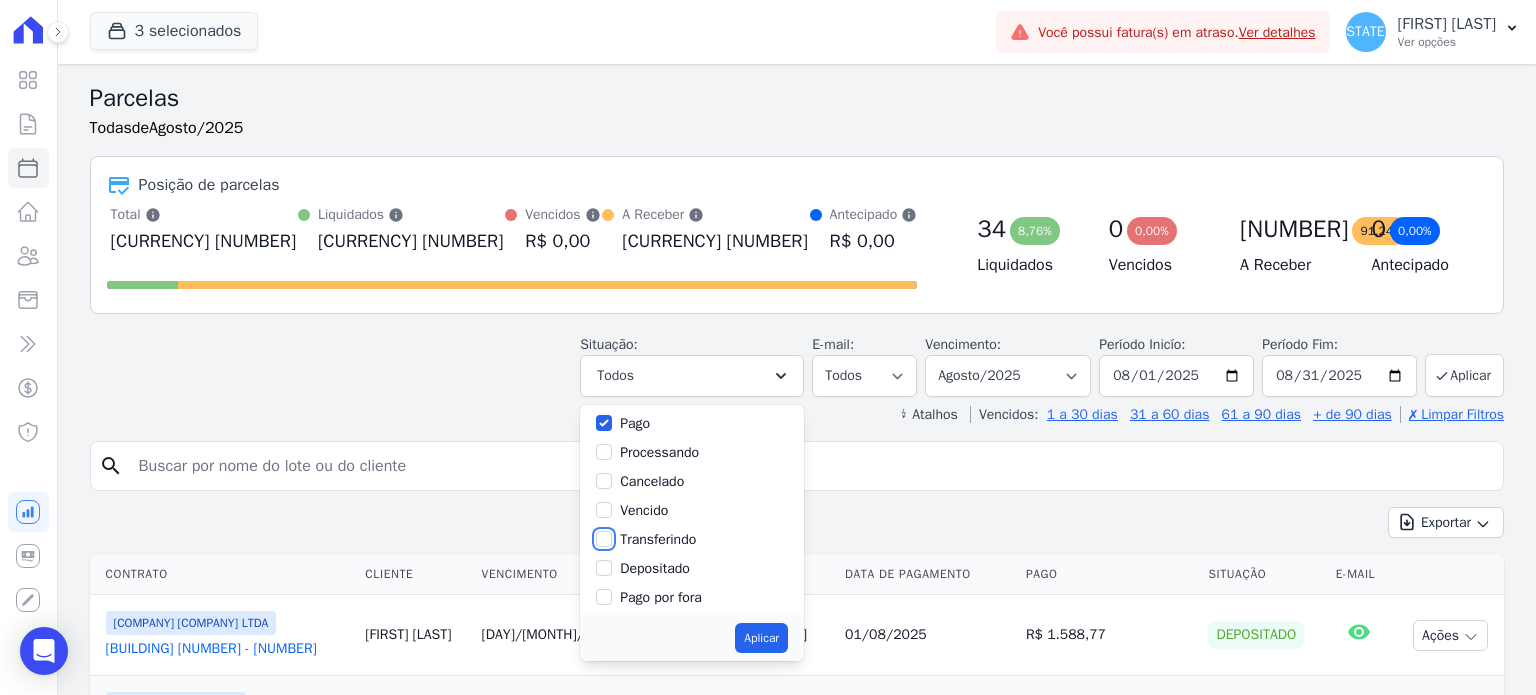 click on "Transferindo" at bounding box center (604, 539) 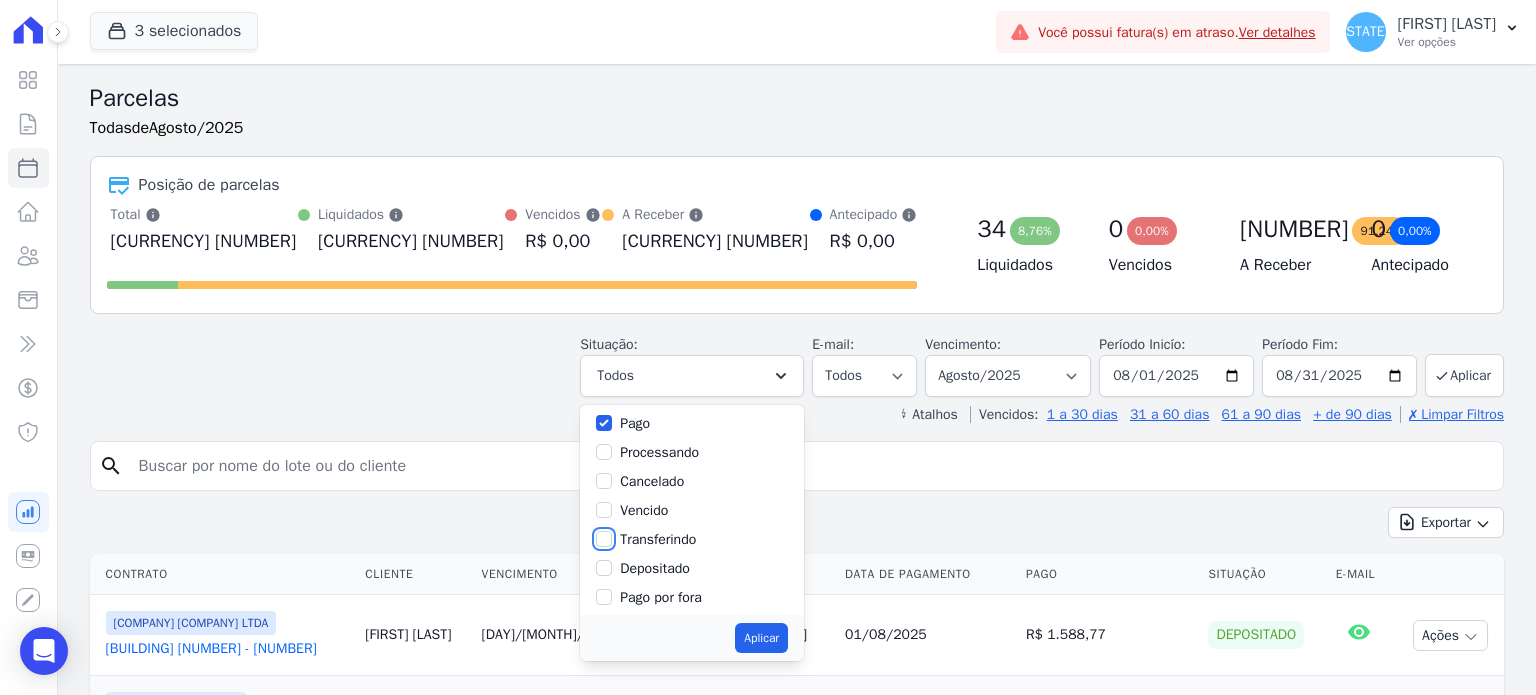 checkbox on "true" 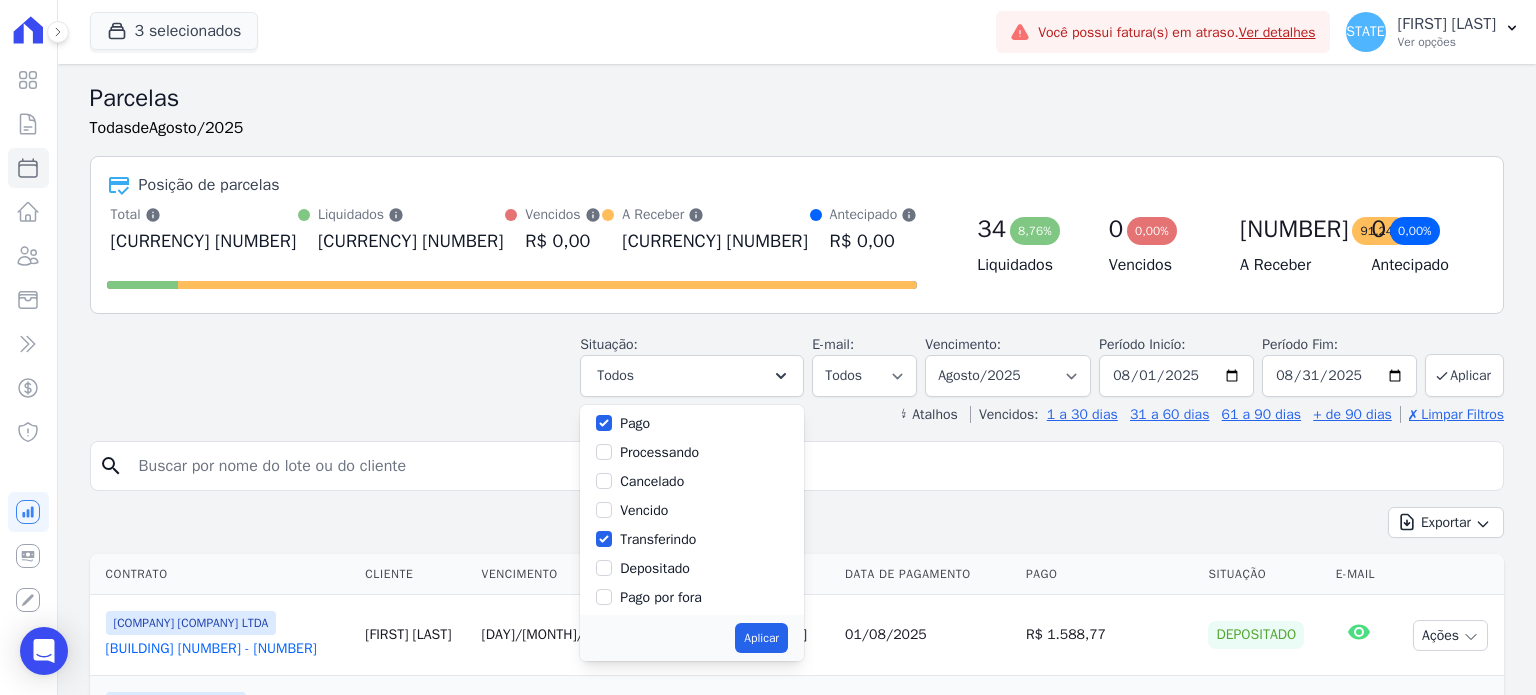 click on "Depositado" at bounding box center [655, 568] 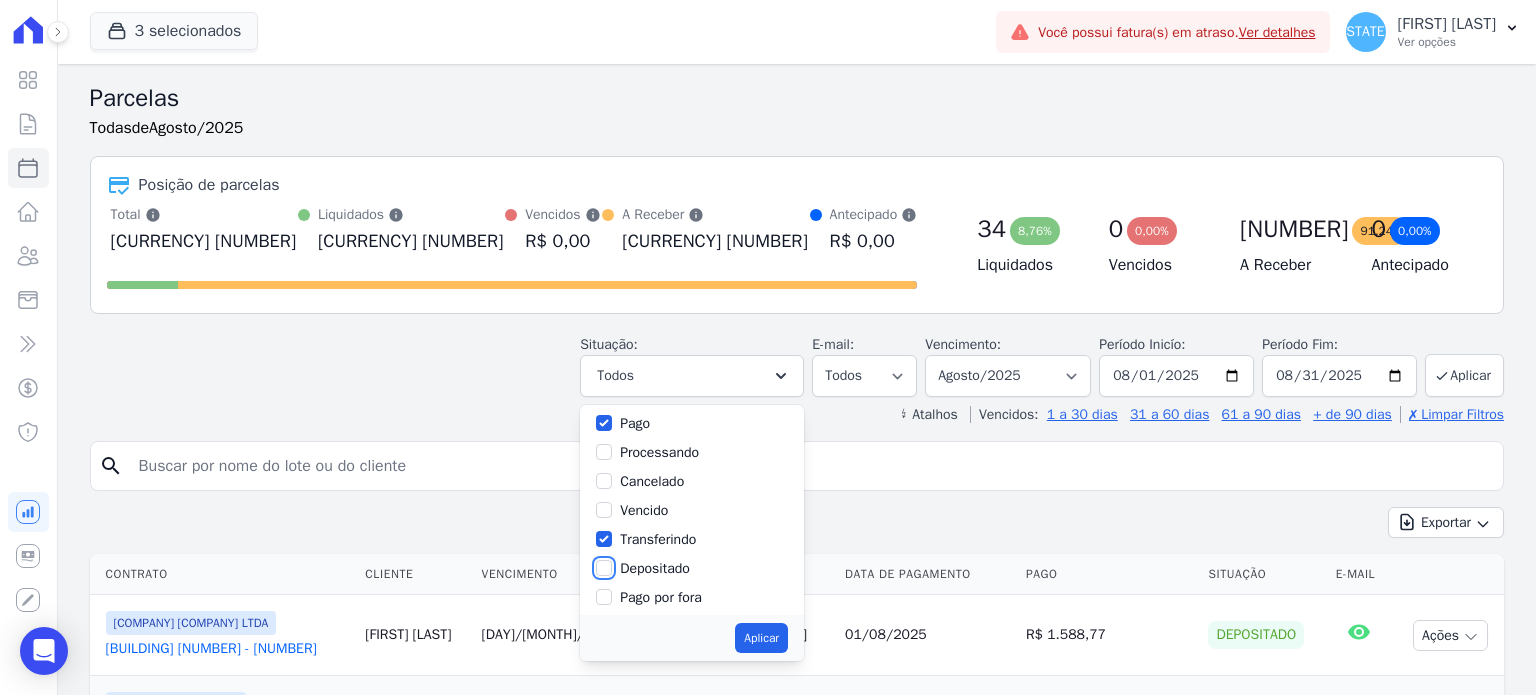 checkbox on "true" 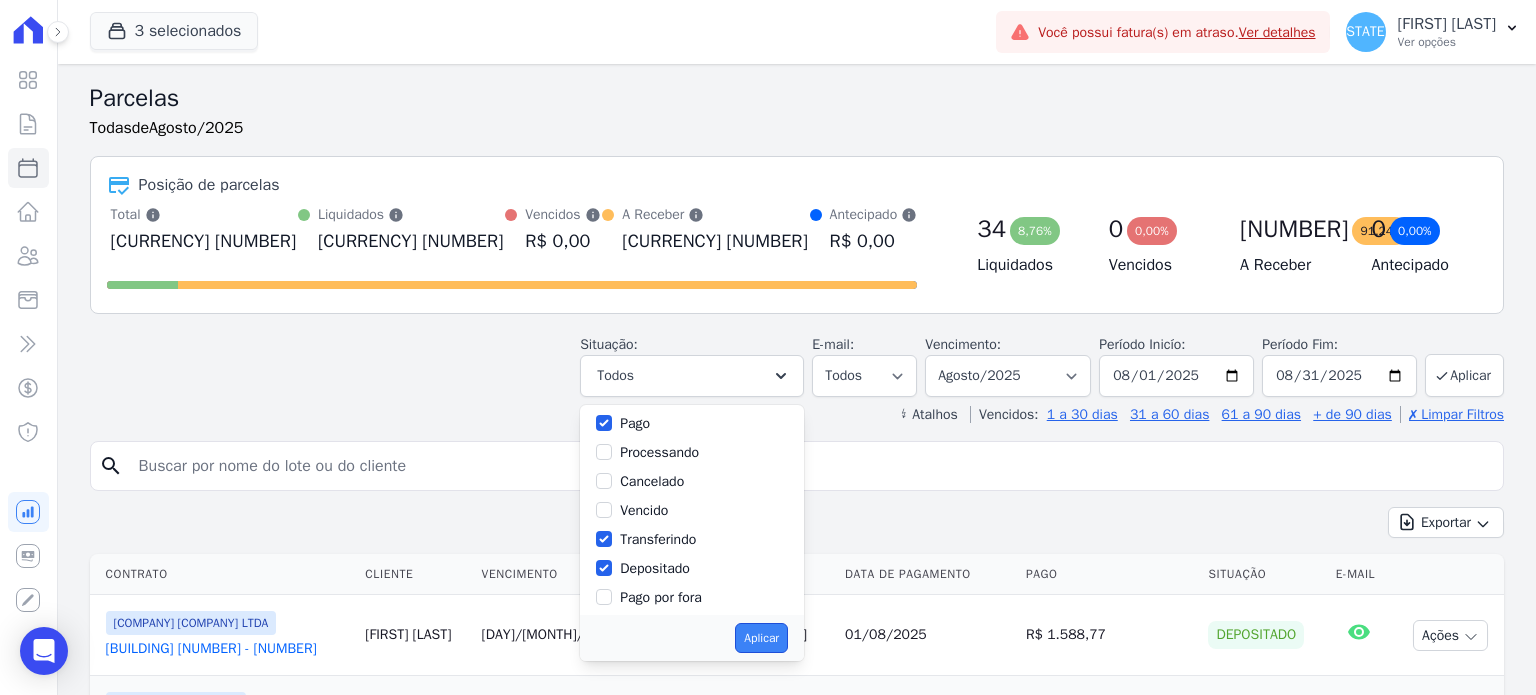 click on "Aplicar" at bounding box center [761, 638] 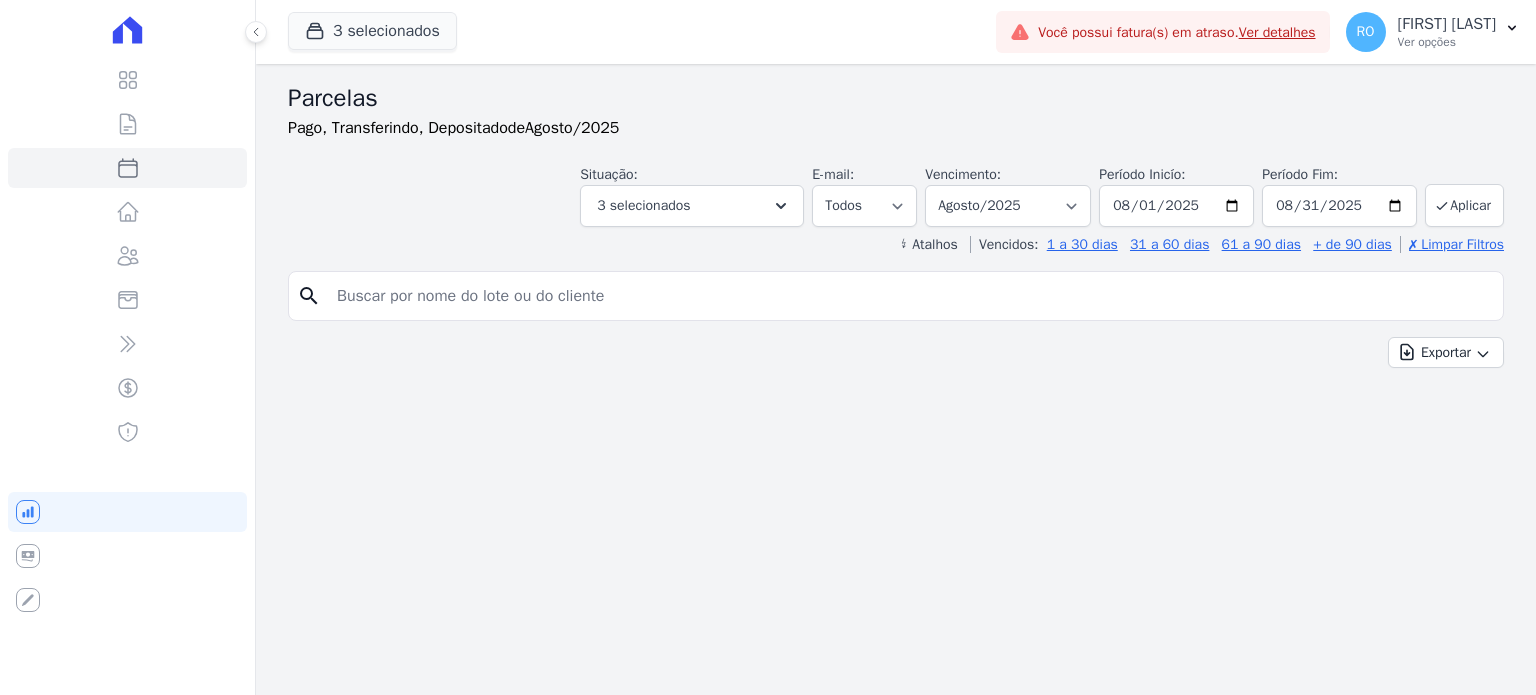 select 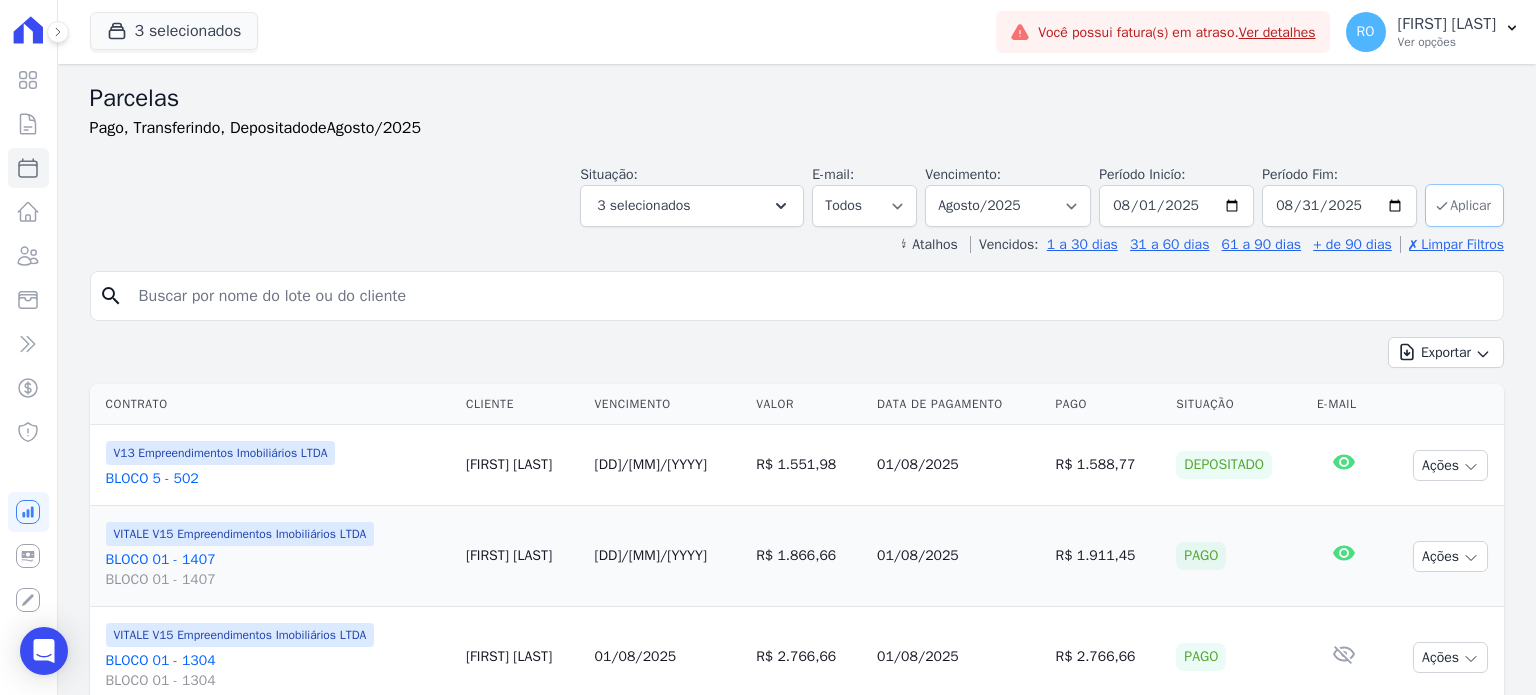 click on "Aplicar" at bounding box center [1464, 205] 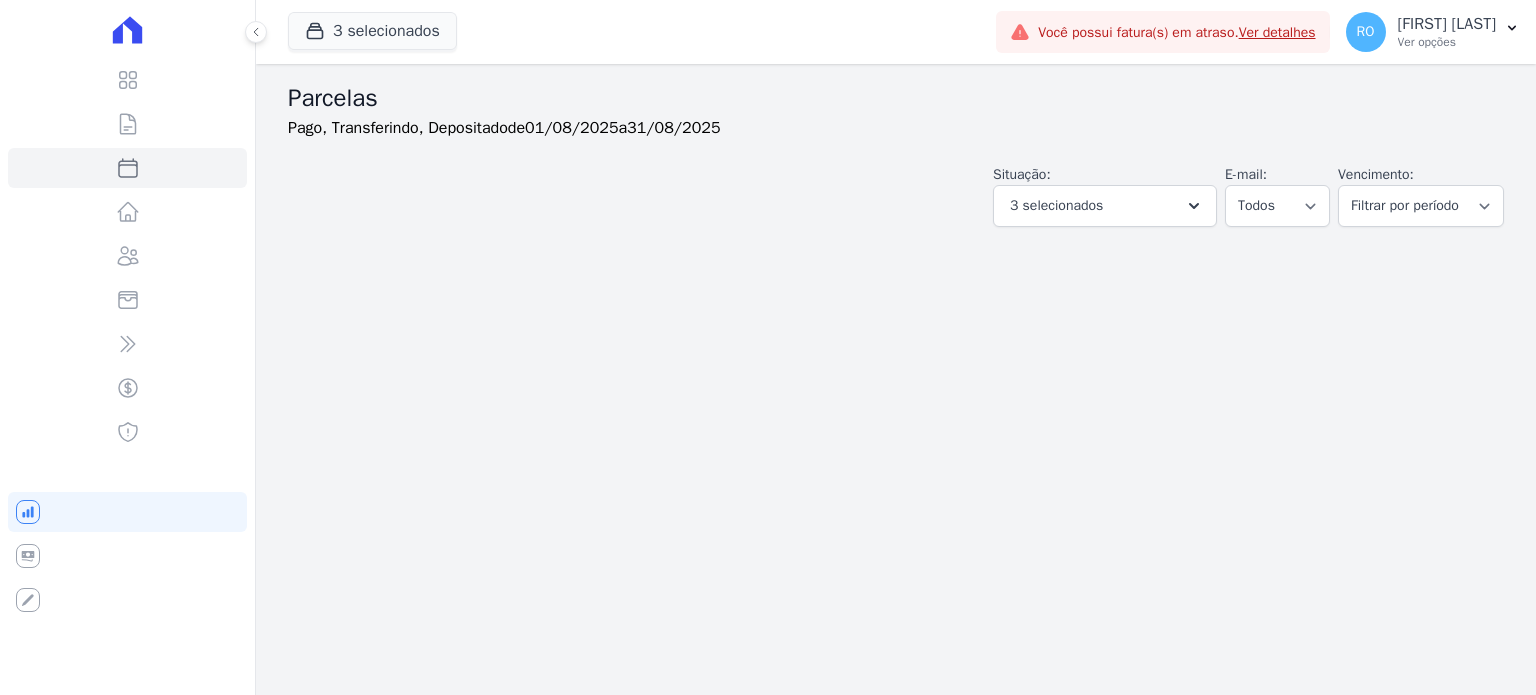 select 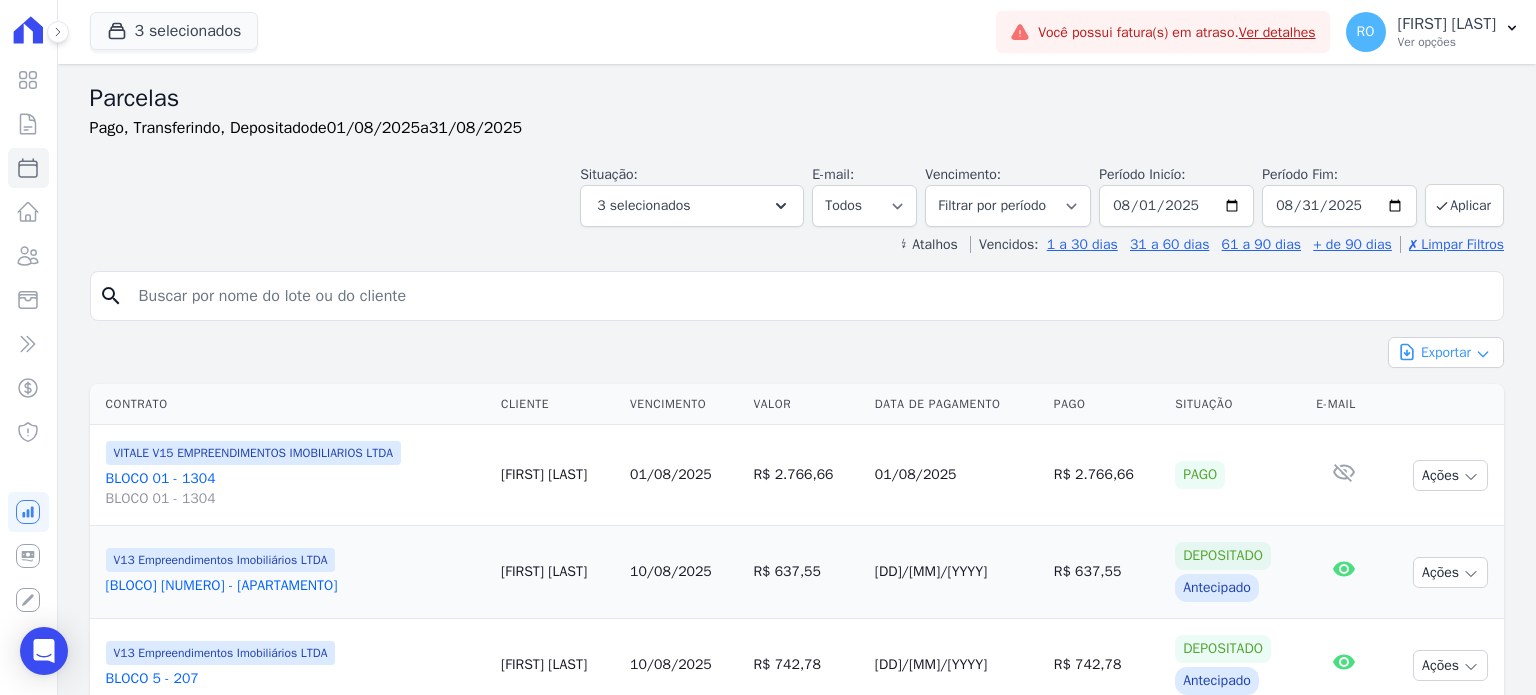 click on "Exportar" at bounding box center [1446, 352] 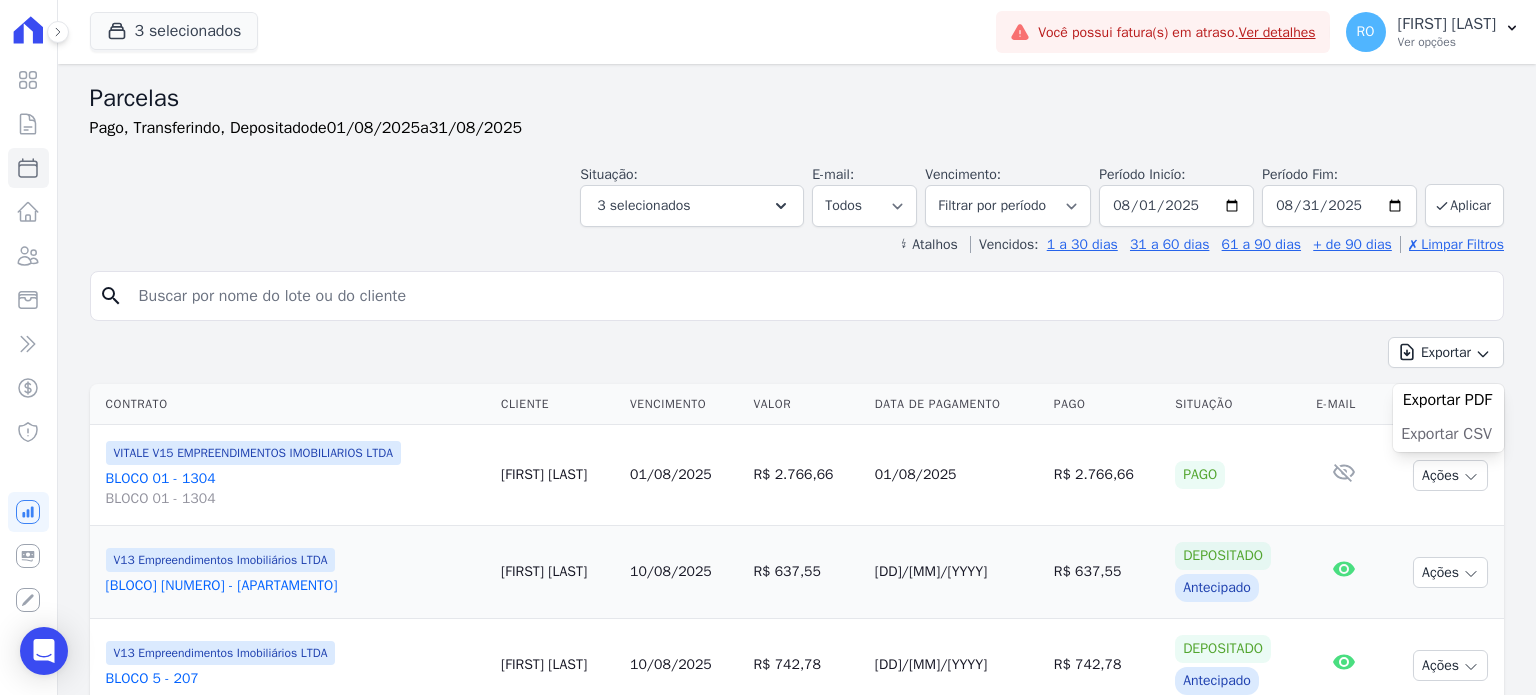 click on "Exportar CSV" at bounding box center (1446, 434) 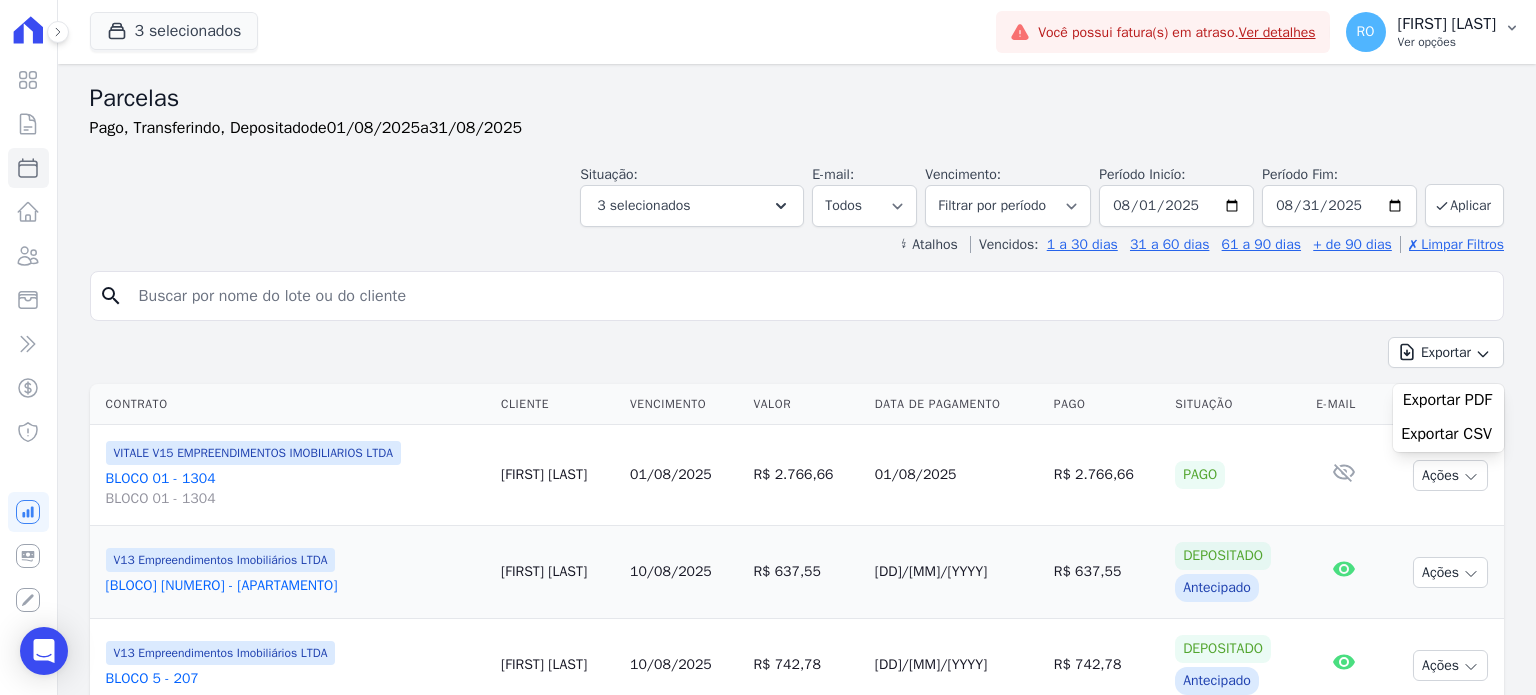 click on "Ver opções" at bounding box center (1447, 42) 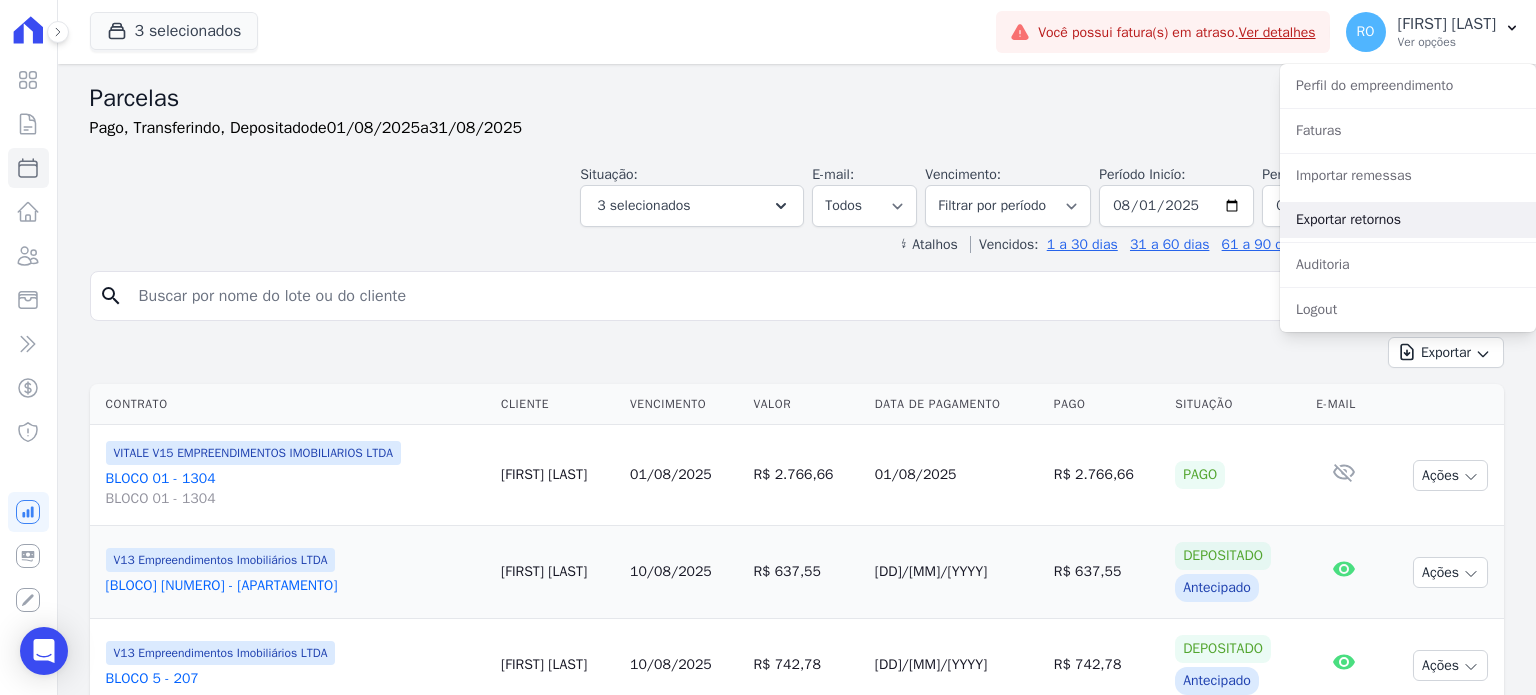 click on "Exportar retornos" at bounding box center [1408, 220] 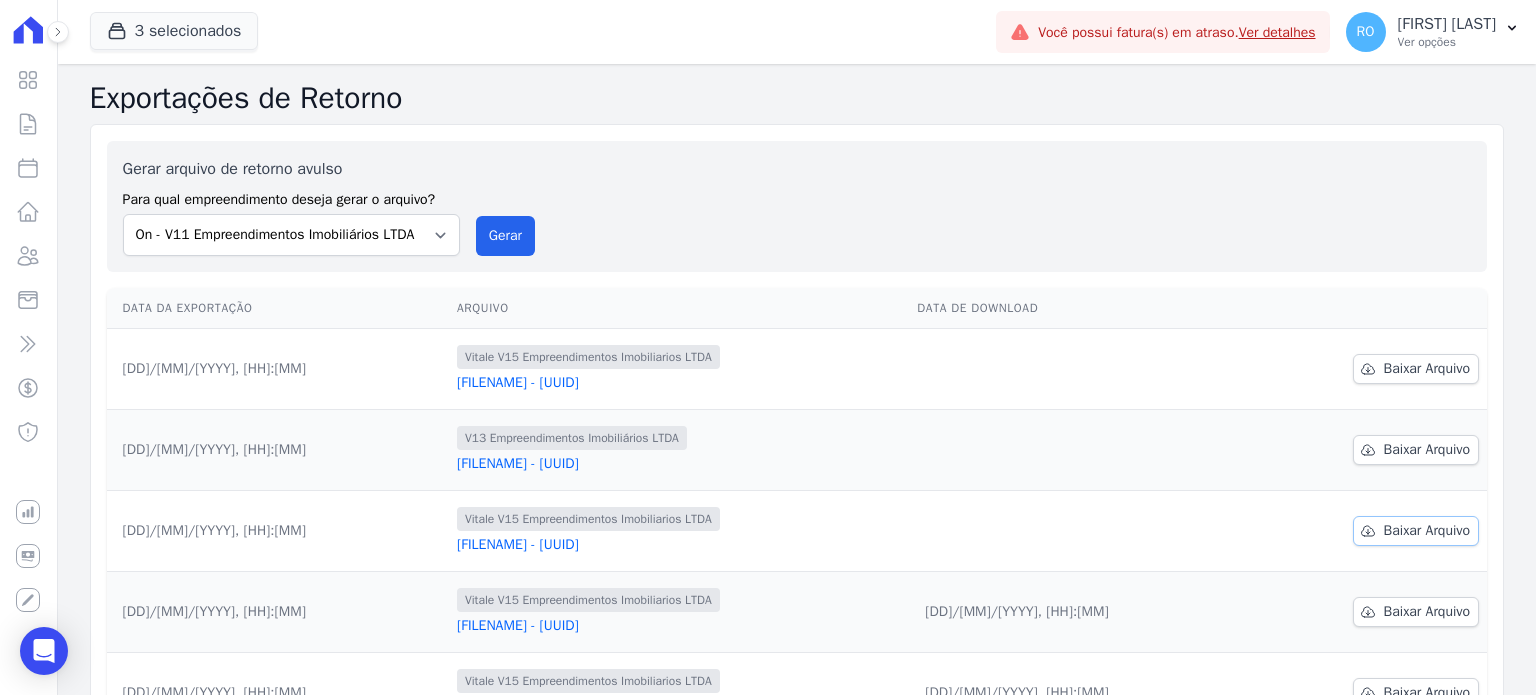 click on "Baixar Arquivo" at bounding box center (1427, 531) 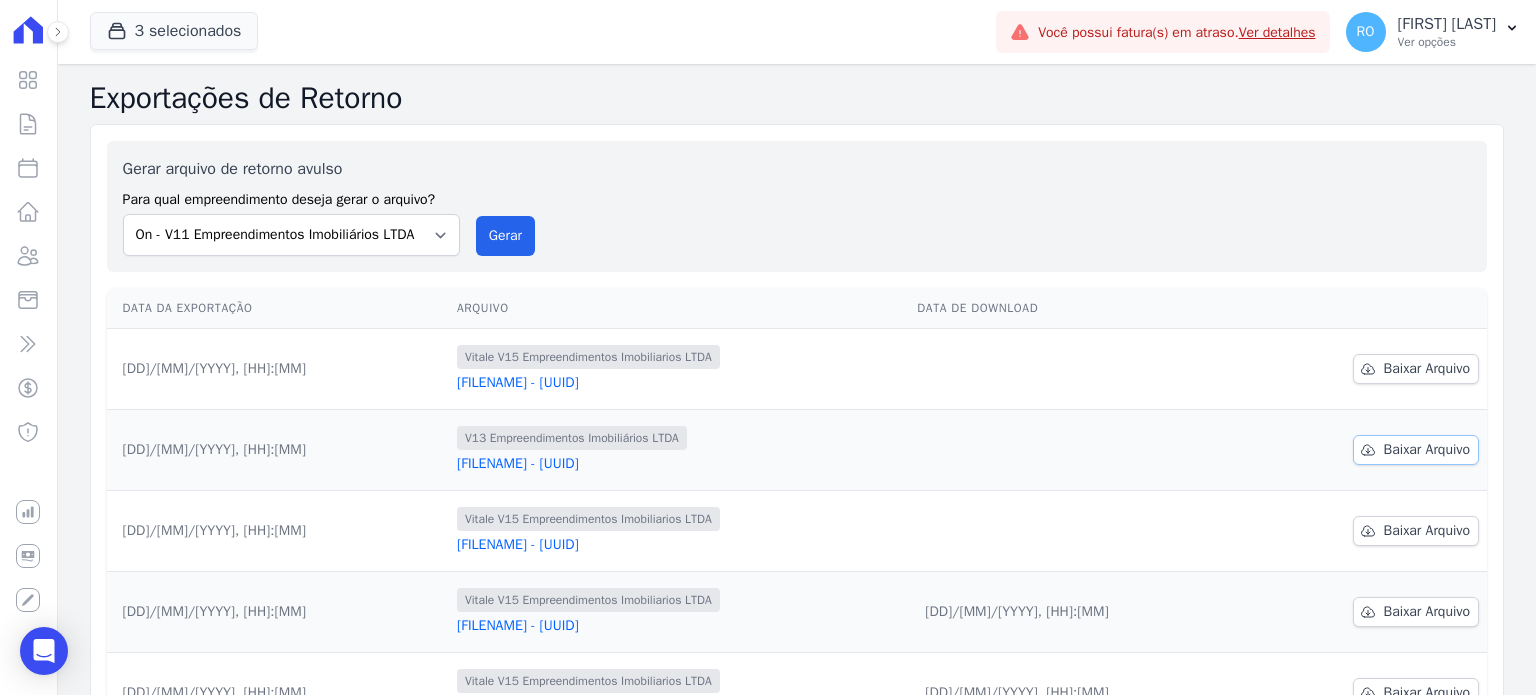 click on "Baixar Arquivo" at bounding box center [1427, 450] 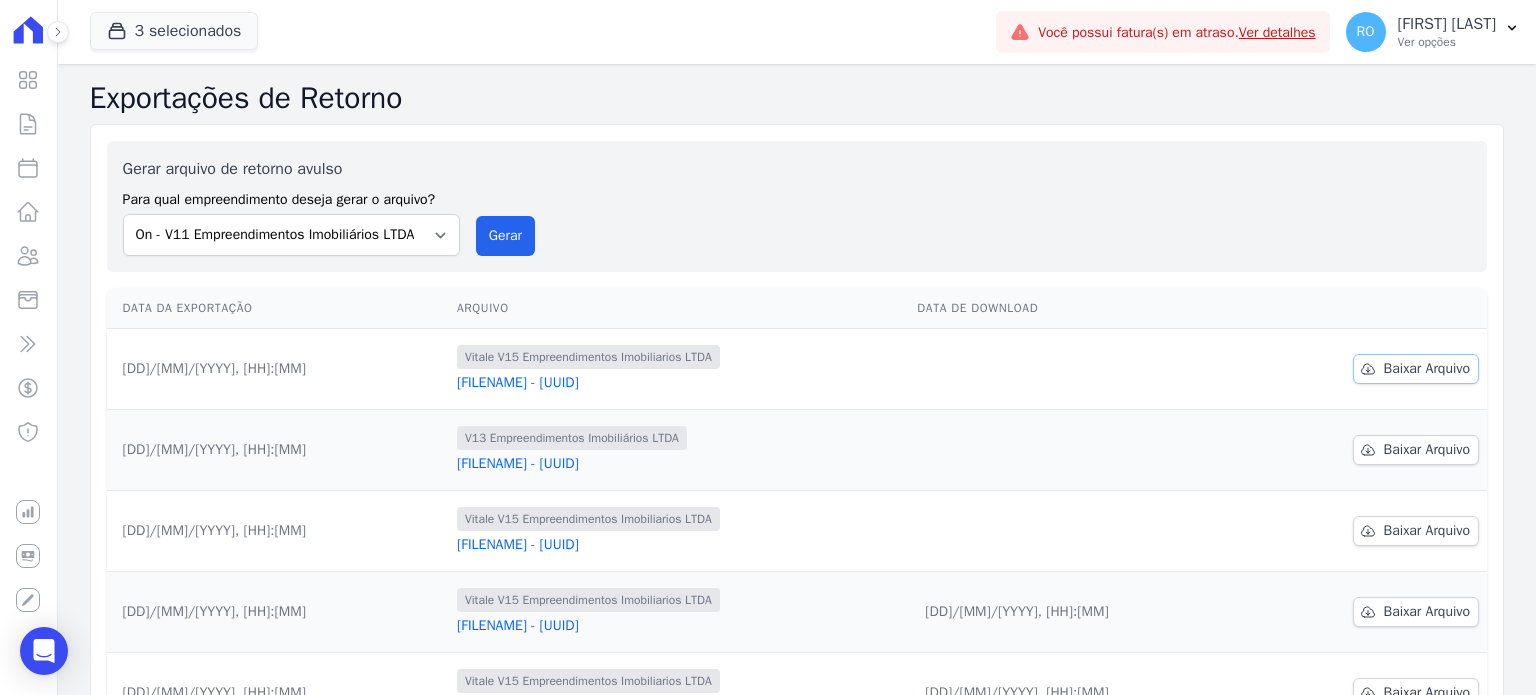 click on "Baixar Arquivo" at bounding box center (1427, 369) 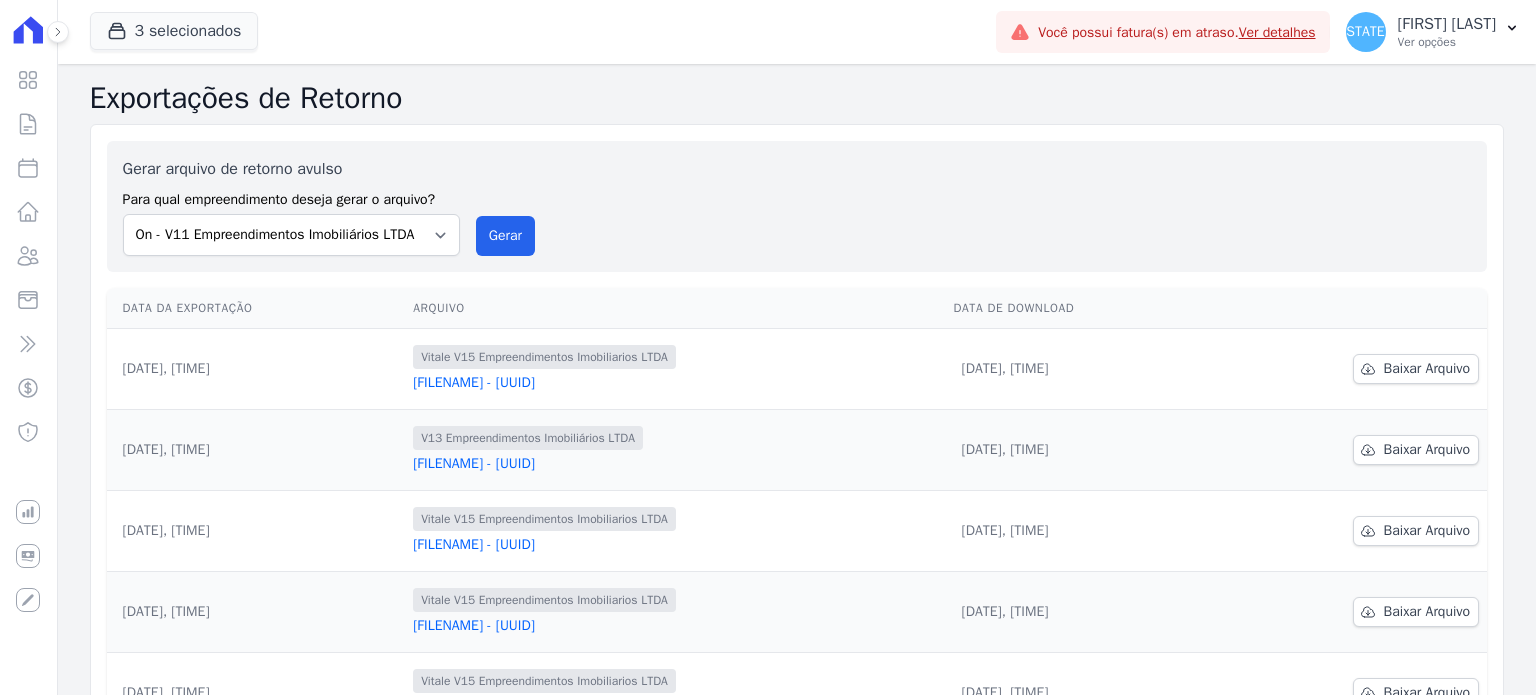 scroll, scrollTop: 0, scrollLeft: 0, axis: both 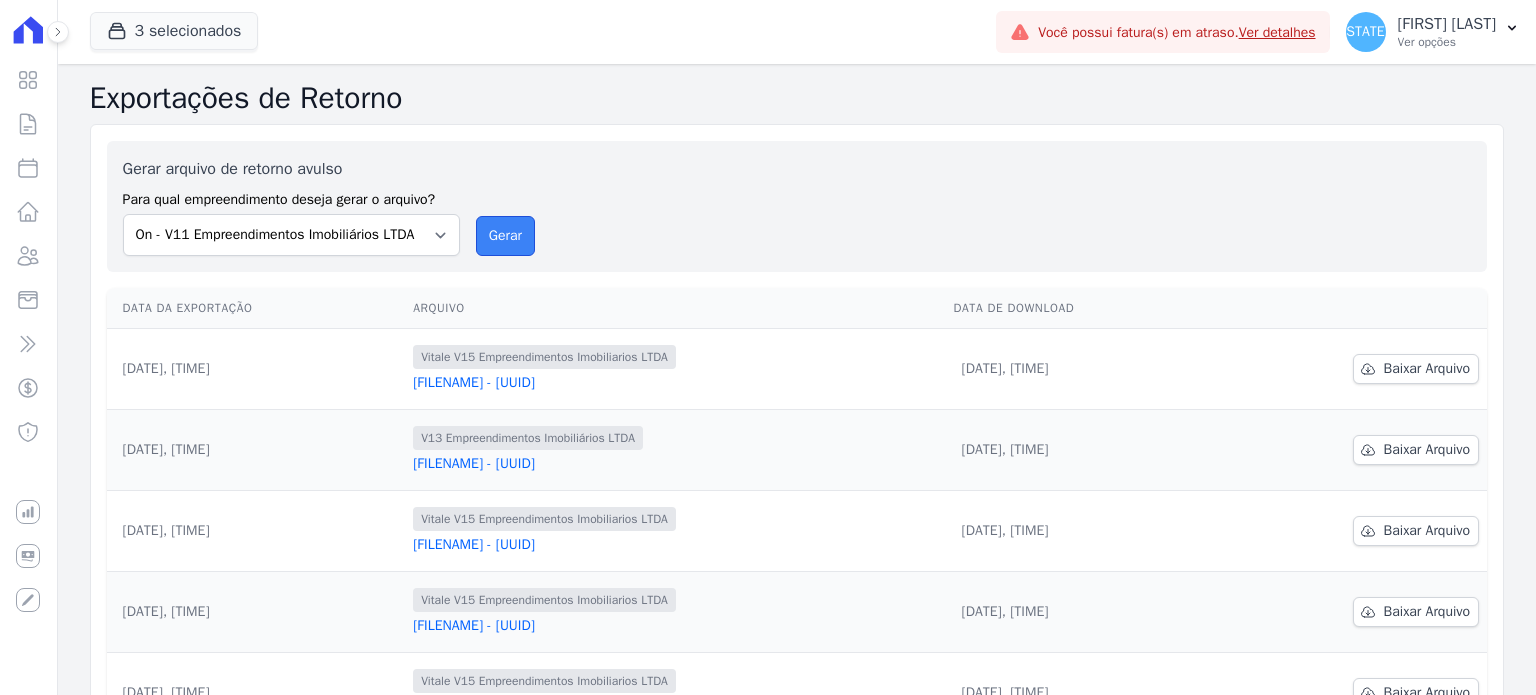 click on "Gerar" at bounding box center [505, 236] 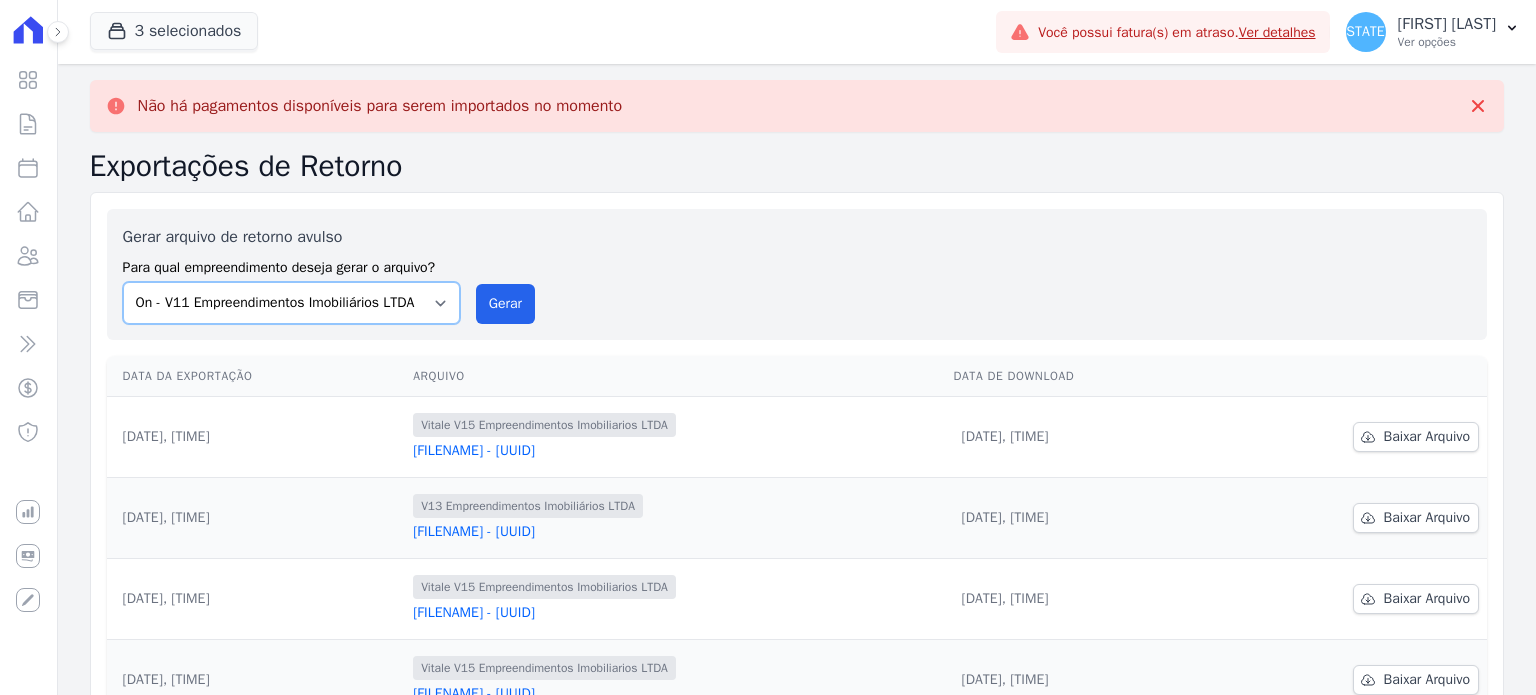 click on "Flow - V9 Empreendimentos Imobiliários LTDA.
On - V11 Empreendimentos Imobiliários LTDA
V13 Empreendimentos Imobiliários LTDA
V6 Empreendimentos Imobiliários LTDA.
V9 Empreendimentos Imobiliários LTDA.
VITALE V15 EMPREENDIMENTOS IMOBILIARIOS LTDA" at bounding box center (291, 303) 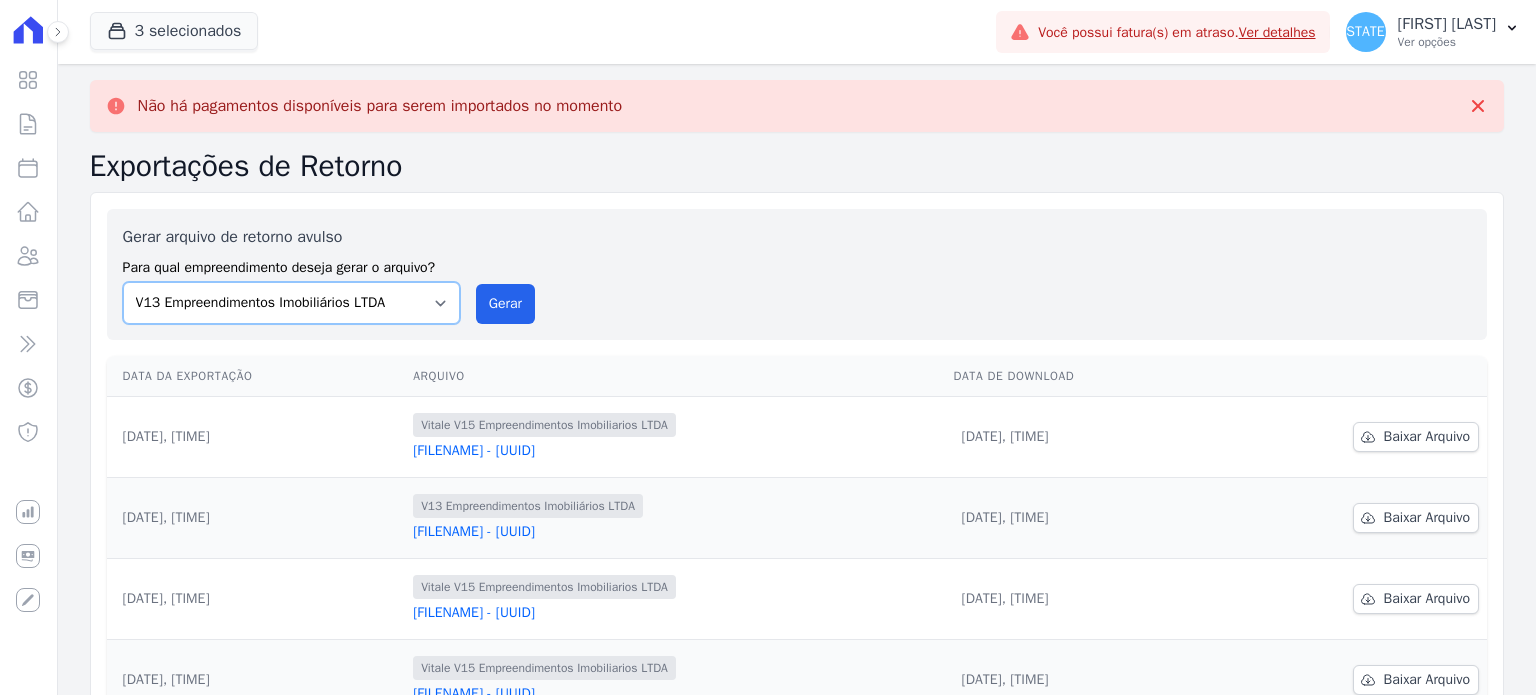 click on "Flow - V9 Empreendimentos Imobiliários LTDA.
On - V11 Empreendimentos Imobiliários LTDA
V13 Empreendimentos Imobiliários LTDA
V6 Empreendimentos Imobiliários LTDA.
V9 Empreendimentos Imobiliários LTDA.
VITALE V15 EMPREENDIMENTOS IMOBILIARIOS LTDA" at bounding box center (291, 303) 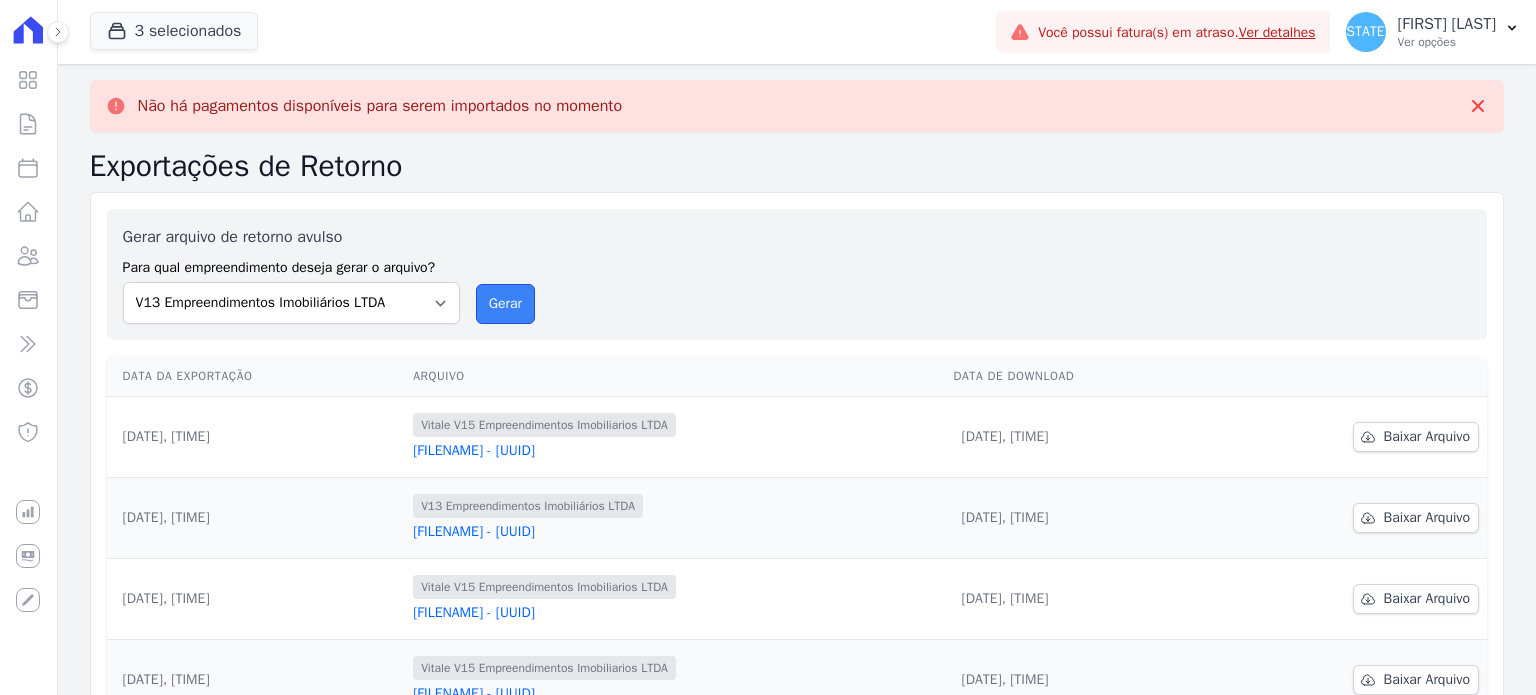 click on "Gerar" at bounding box center (505, 304) 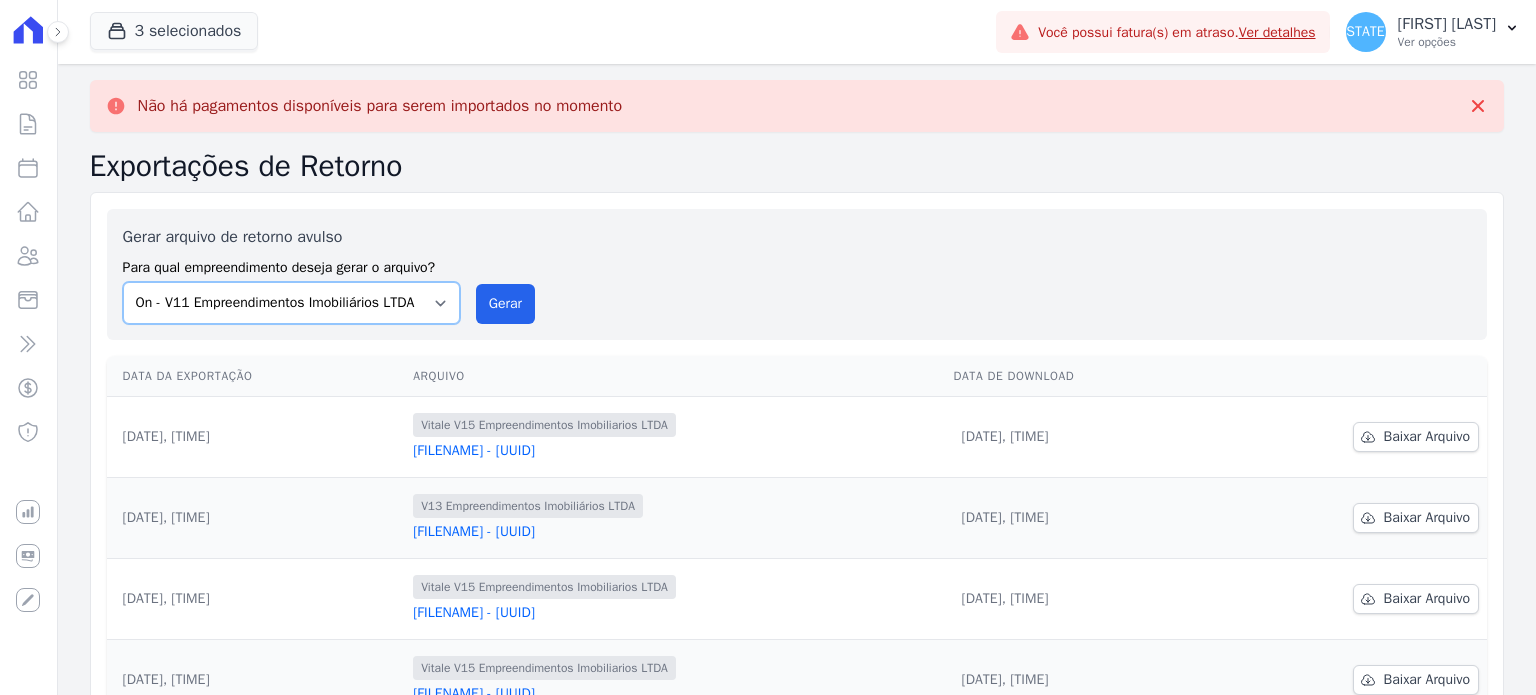 click on "Flow - V9 Empreendimentos Imobiliários LTDA.
On - V11 Empreendimentos Imobiliários LTDA
V13 Empreendimentos Imobiliários LTDA
V6 Empreendimentos Imobiliários LTDA.
V9 Empreendimentos Imobiliários LTDA.
VITALE V15 EMPREENDIMENTOS IMOBILIARIOS LTDA" at bounding box center (291, 303) 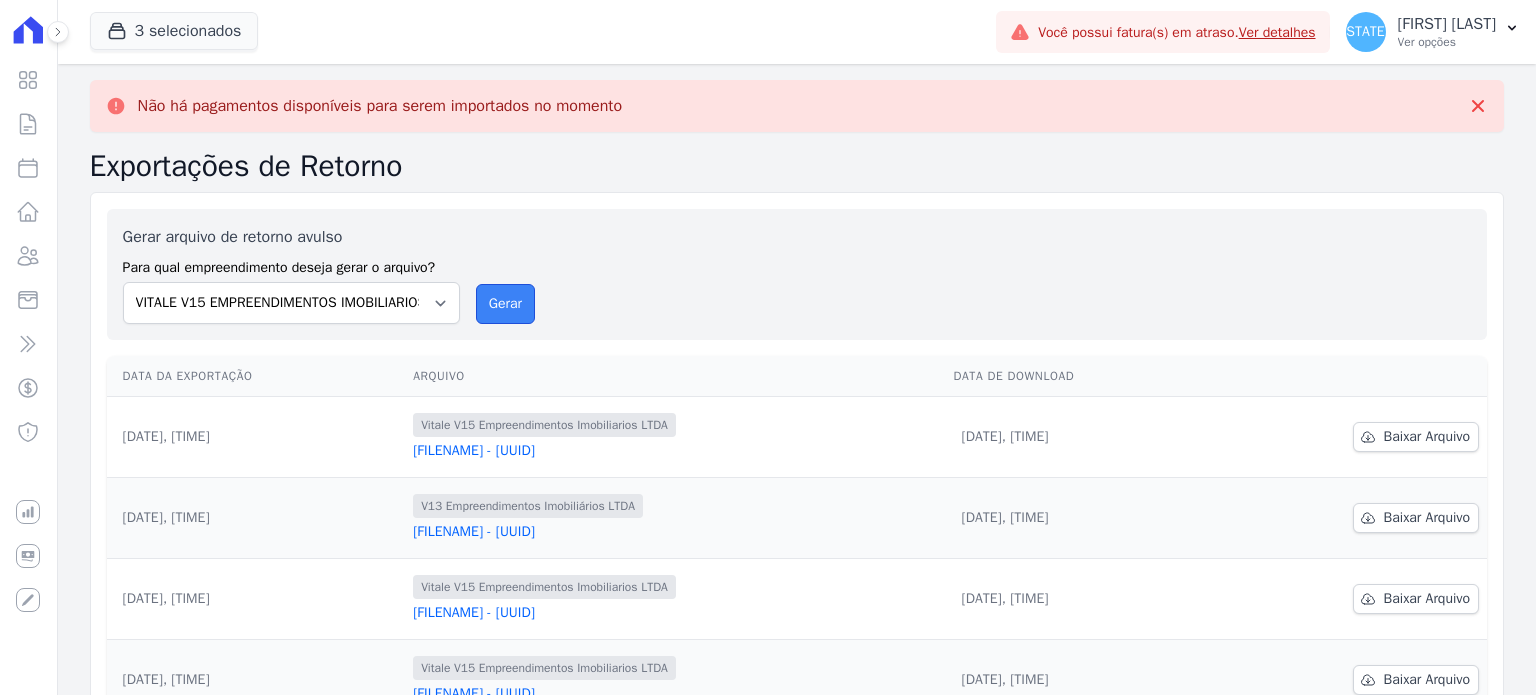 click on "Gerar" at bounding box center [505, 304] 